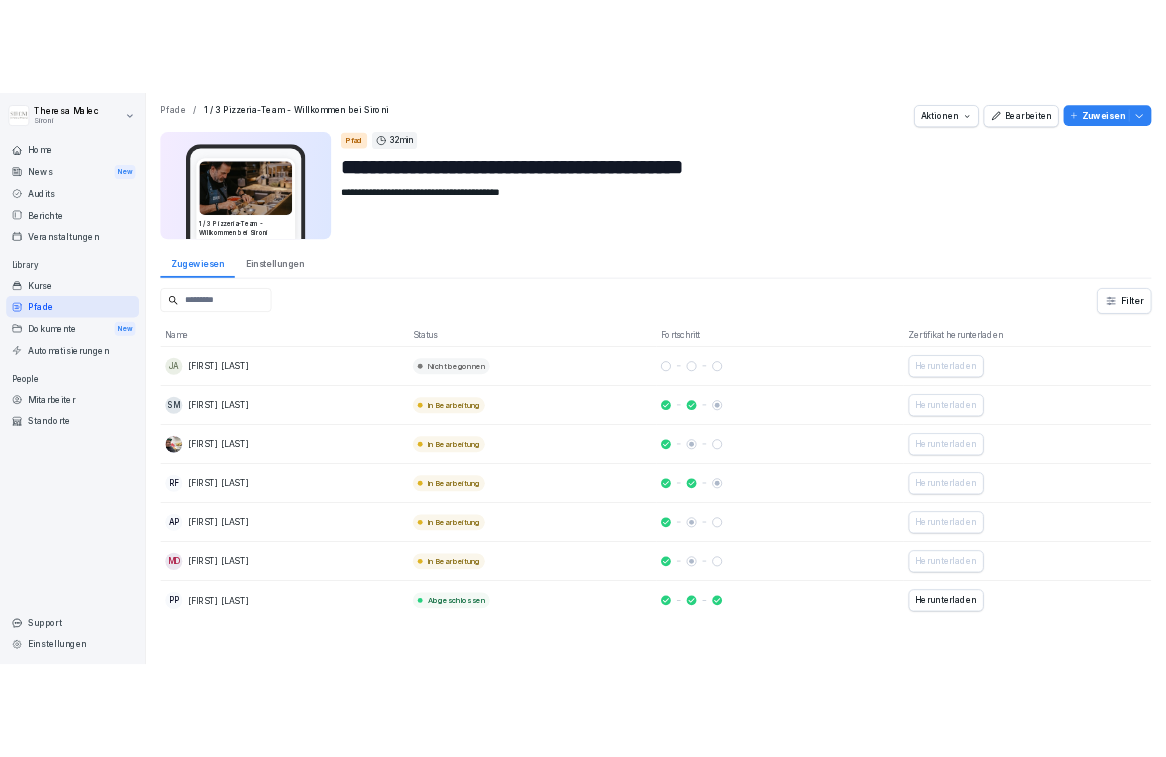 scroll, scrollTop: 0, scrollLeft: 0, axis: both 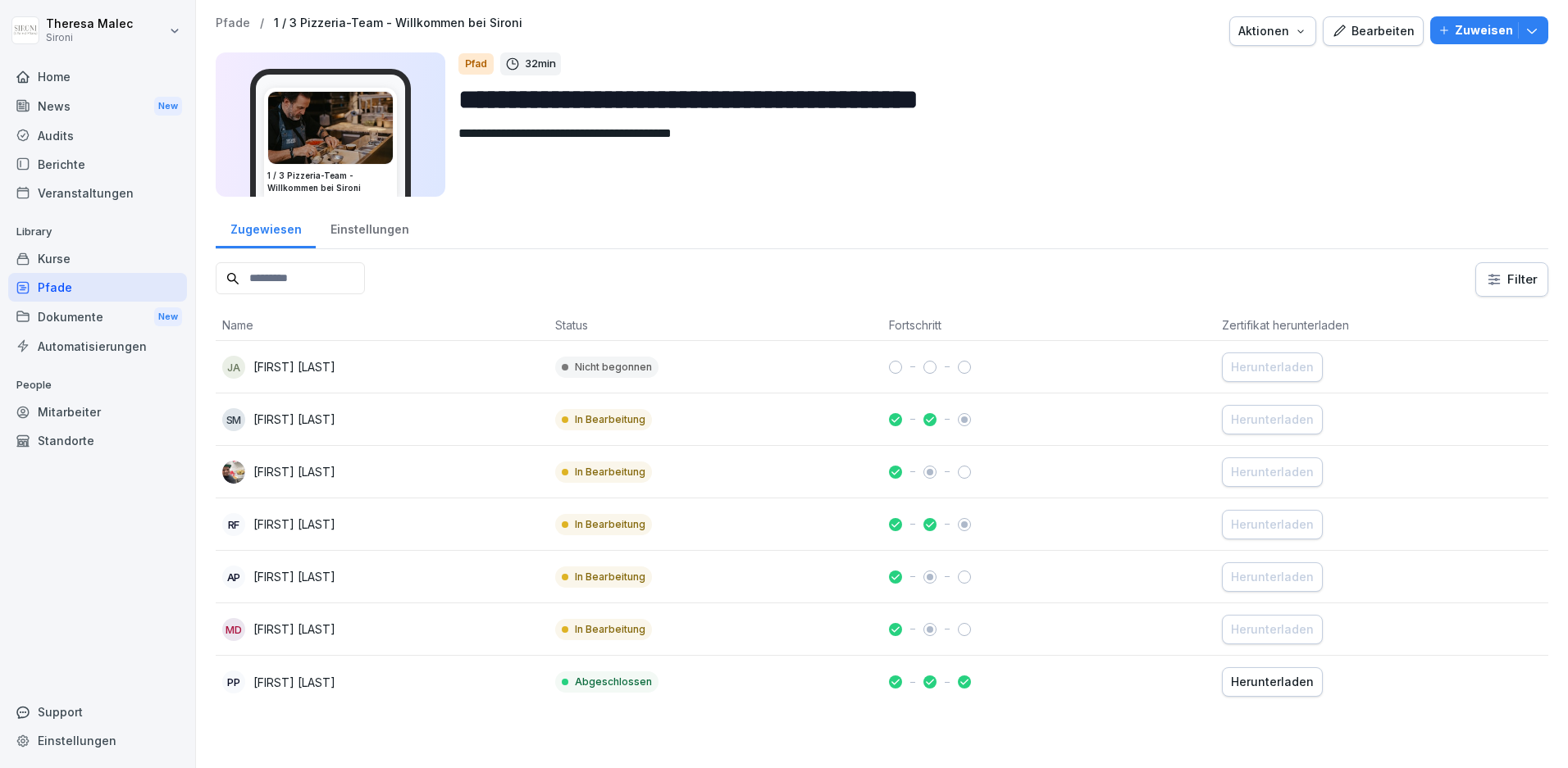 click on "Kurse" at bounding box center (98, 258) 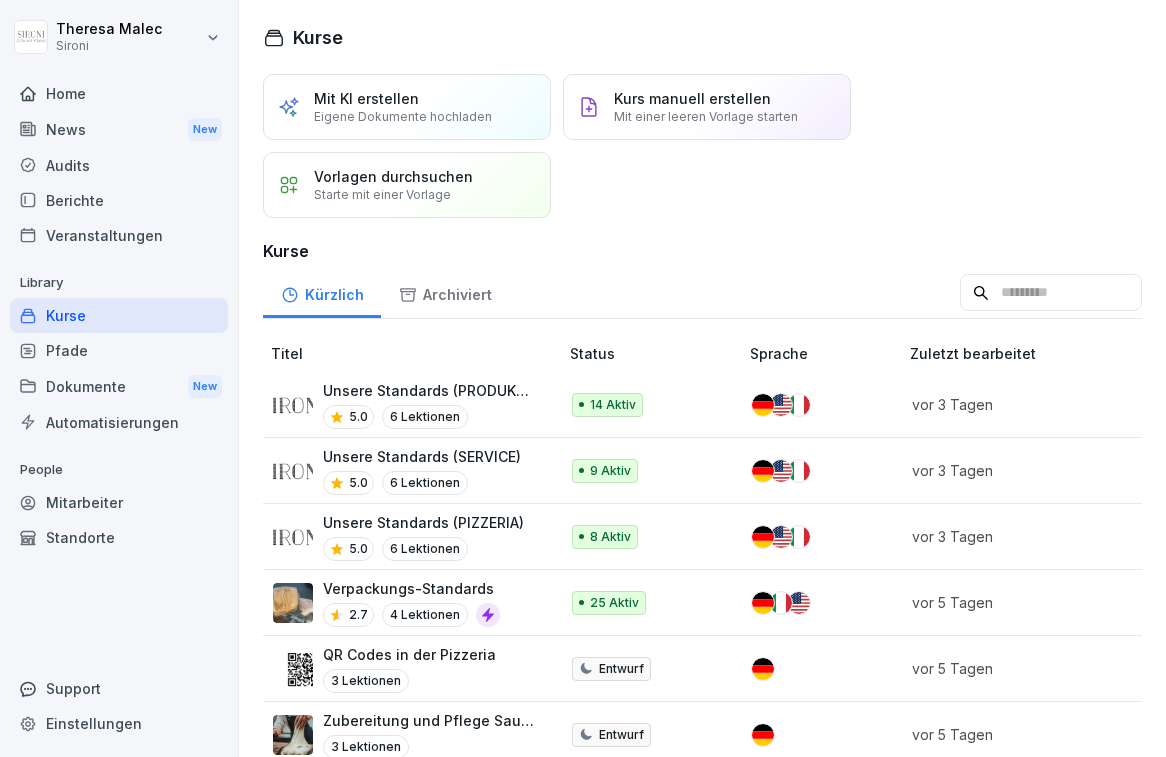 click on "Pfade" at bounding box center [119, 350] 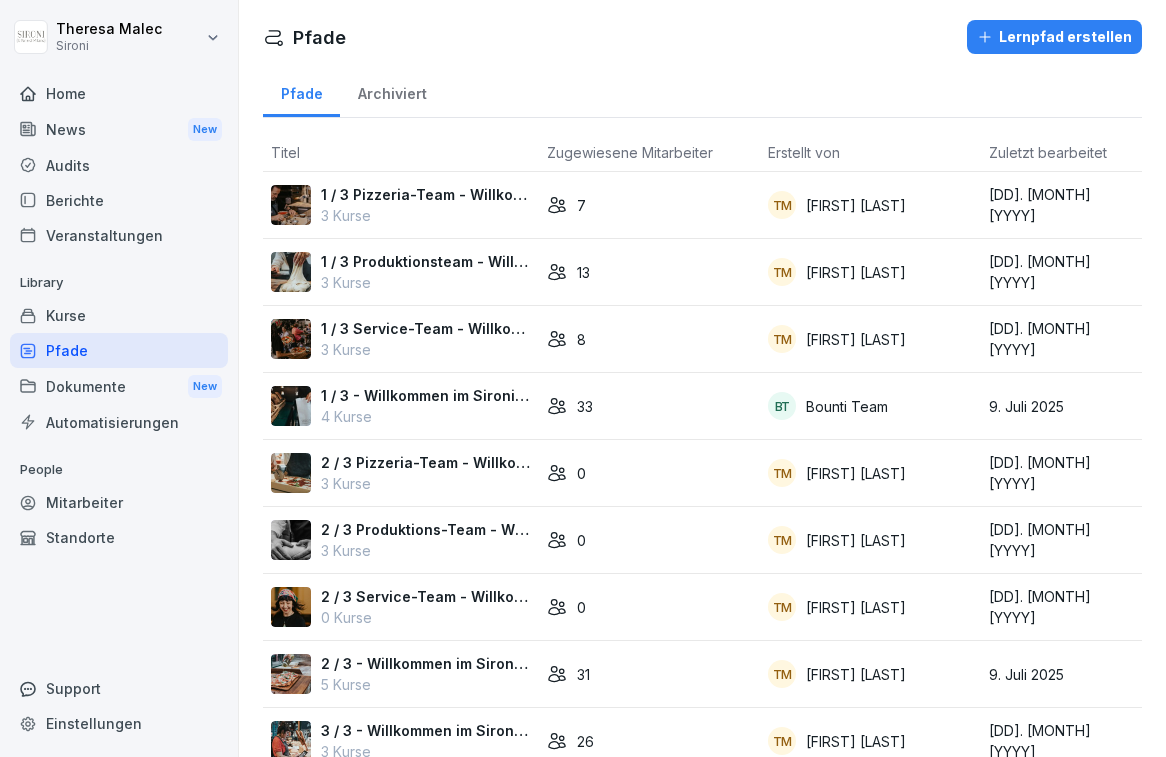 scroll, scrollTop: 33, scrollLeft: 0, axis: vertical 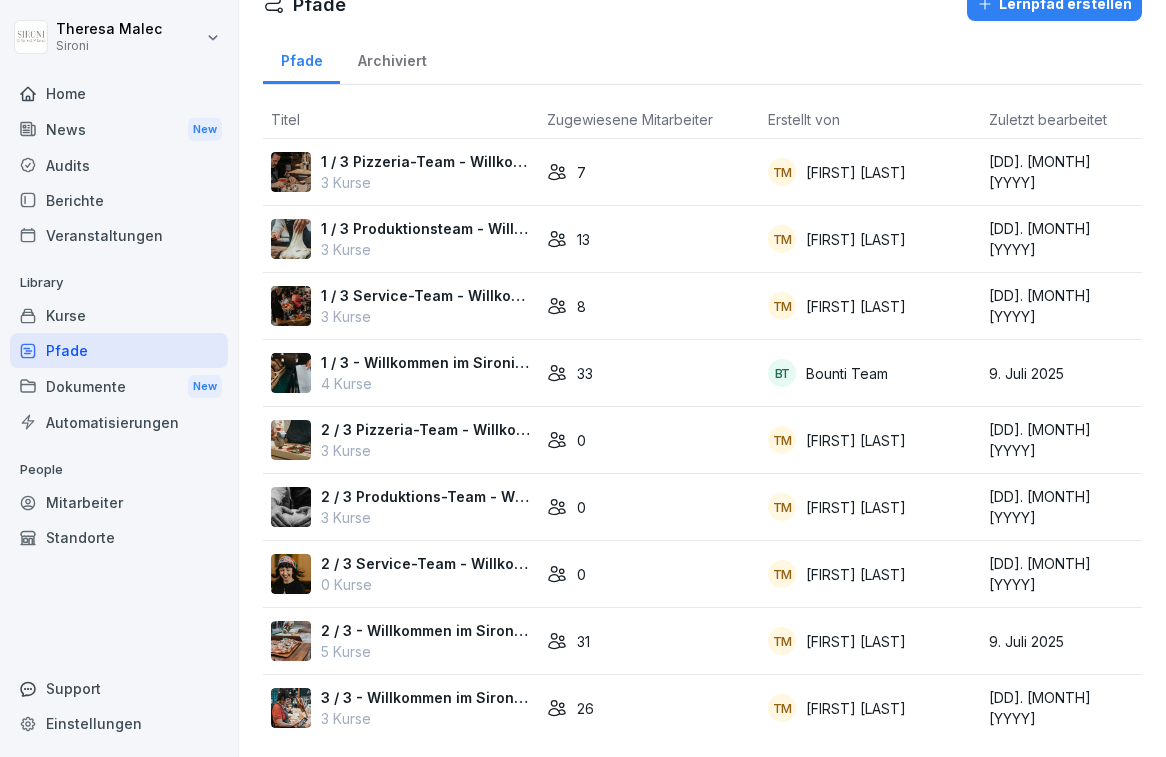 click on "1  / 3 - Willkommen im Sironi Verkaufsteam" at bounding box center (426, 362) 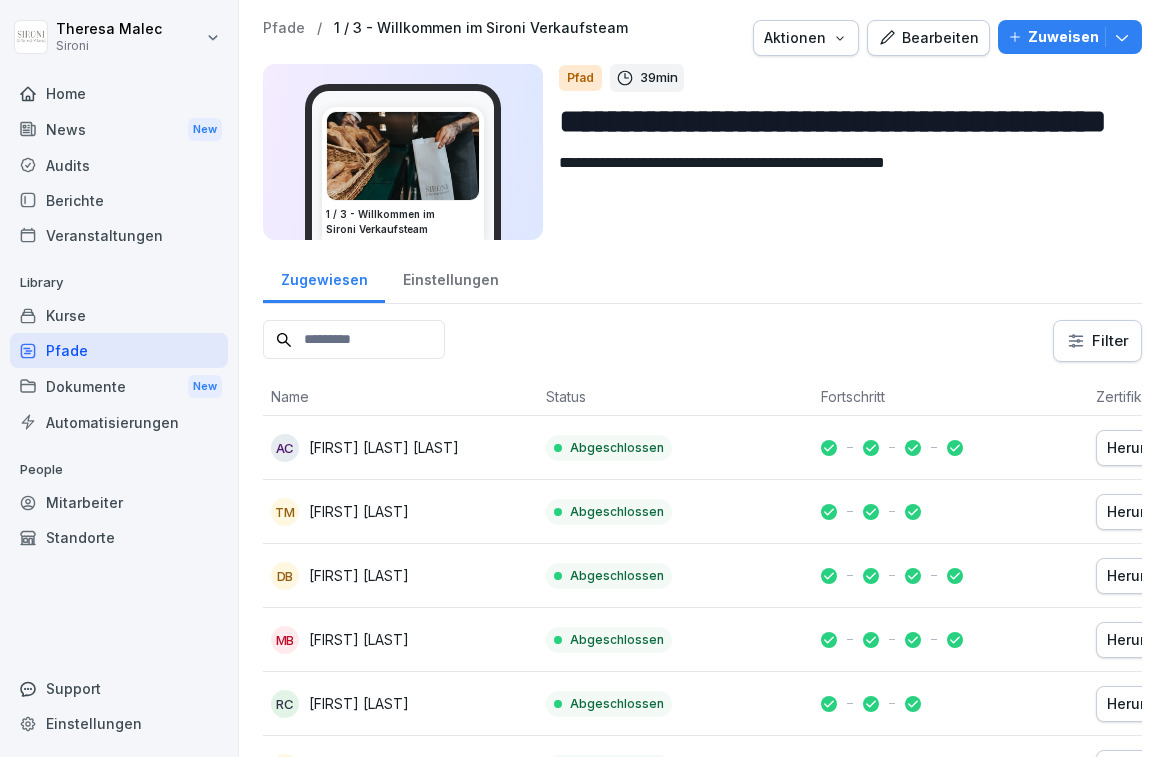 scroll, scrollTop: 0, scrollLeft: 0, axis: both 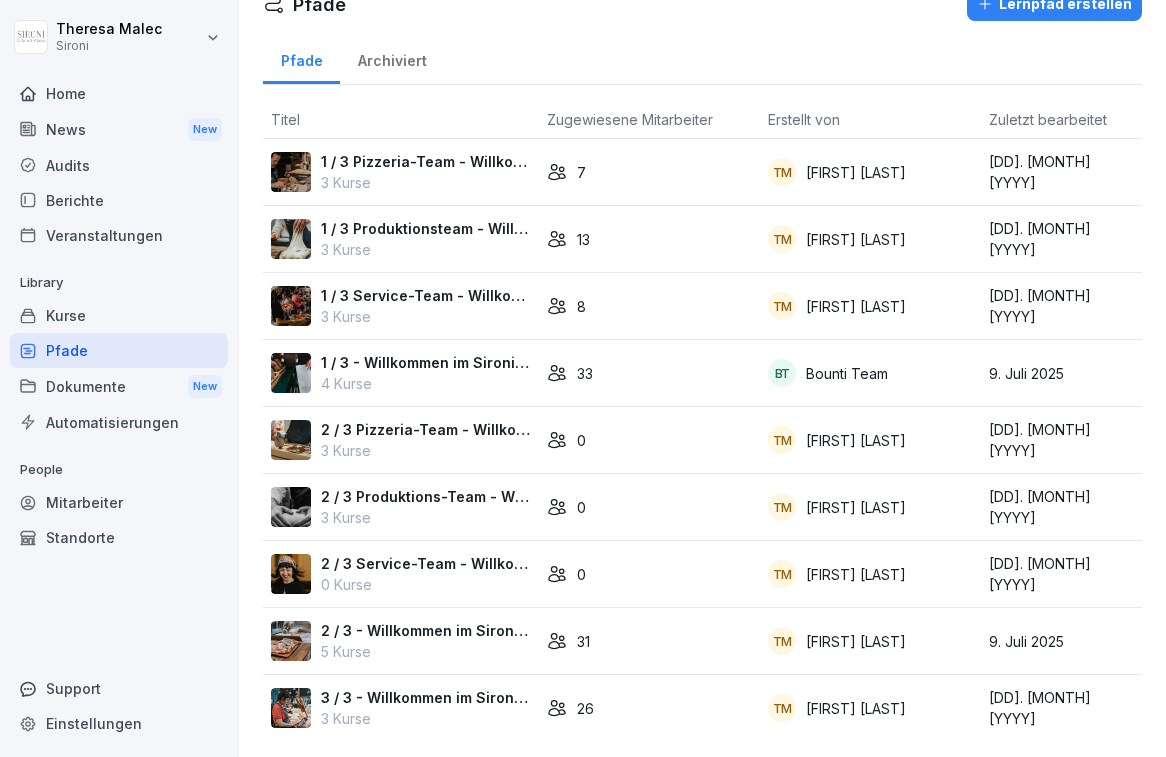 click on "5 Kurse" at bounding box center (426, 651) 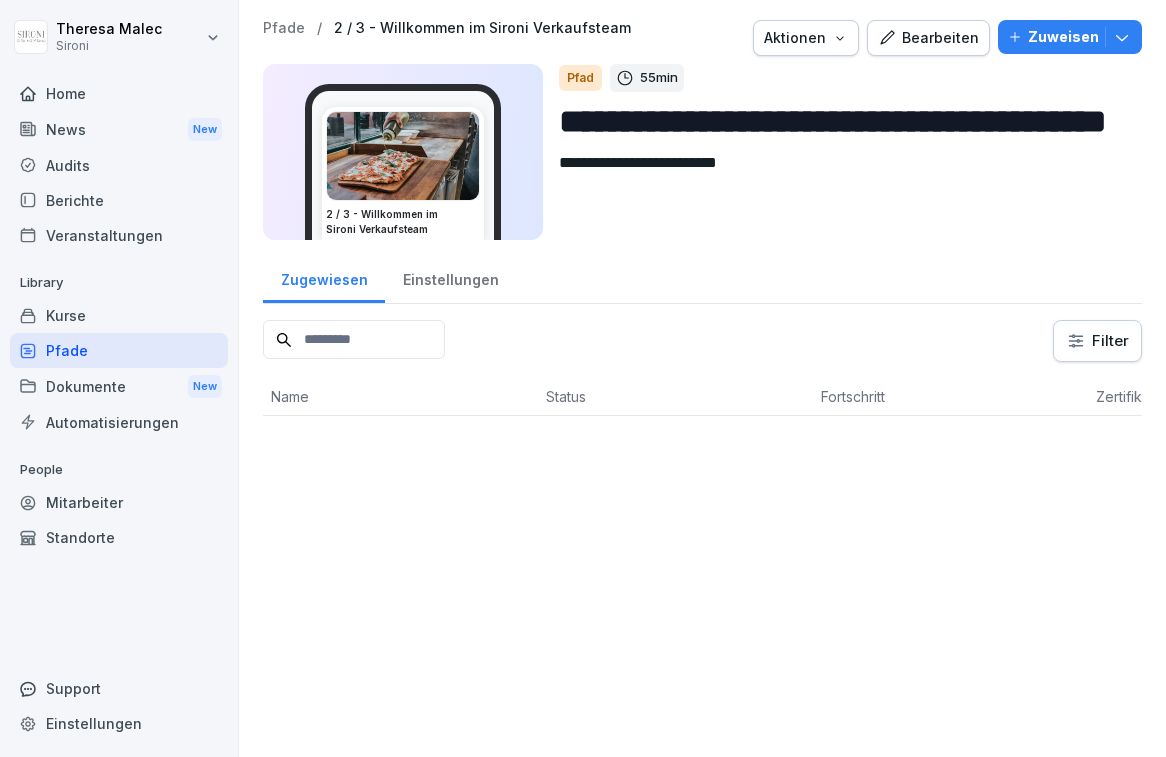 scroll, scrollTop: 0, scrollLeft: 0, axis: both 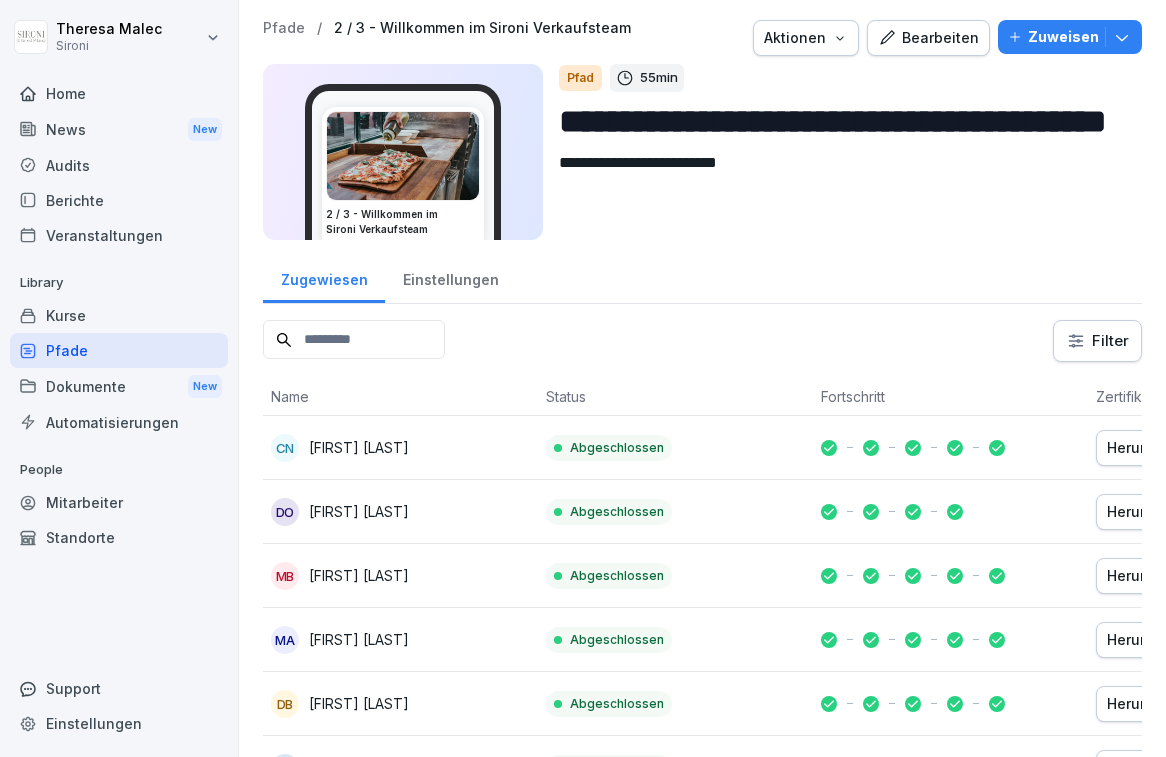 click on "Bearbeiten" at bounding box center (928, 38) 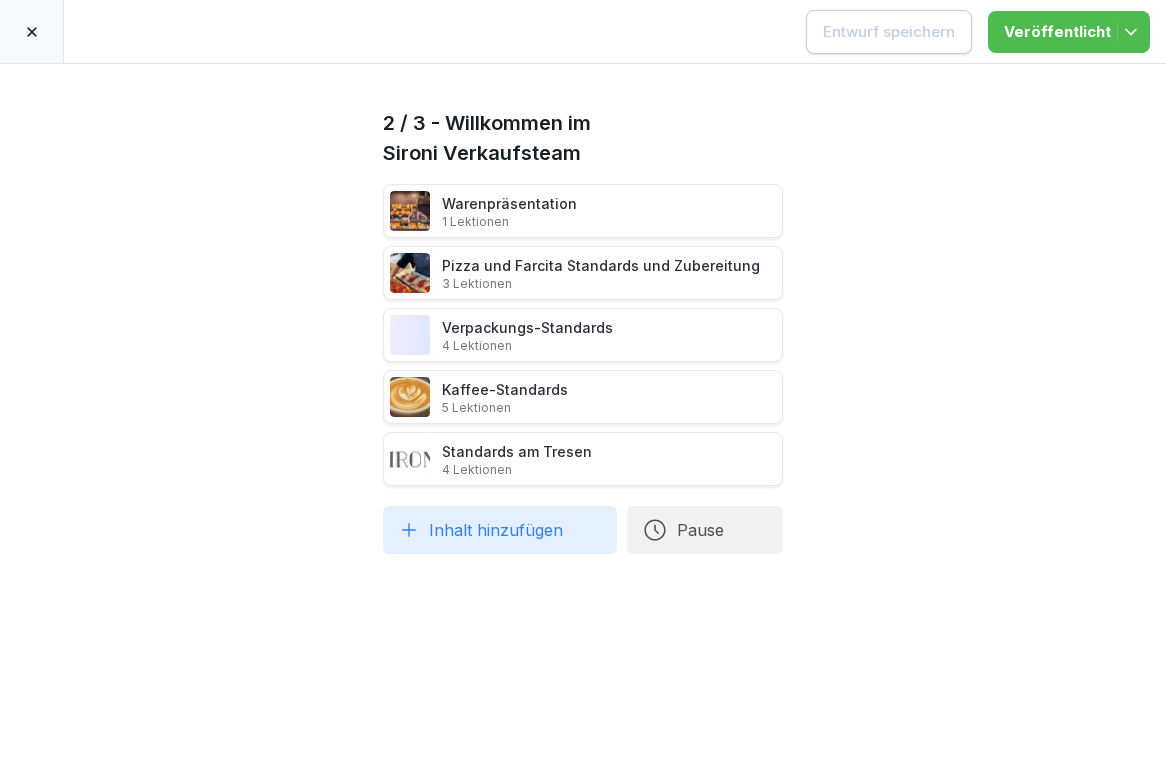 click at bounding box center (32, 31) 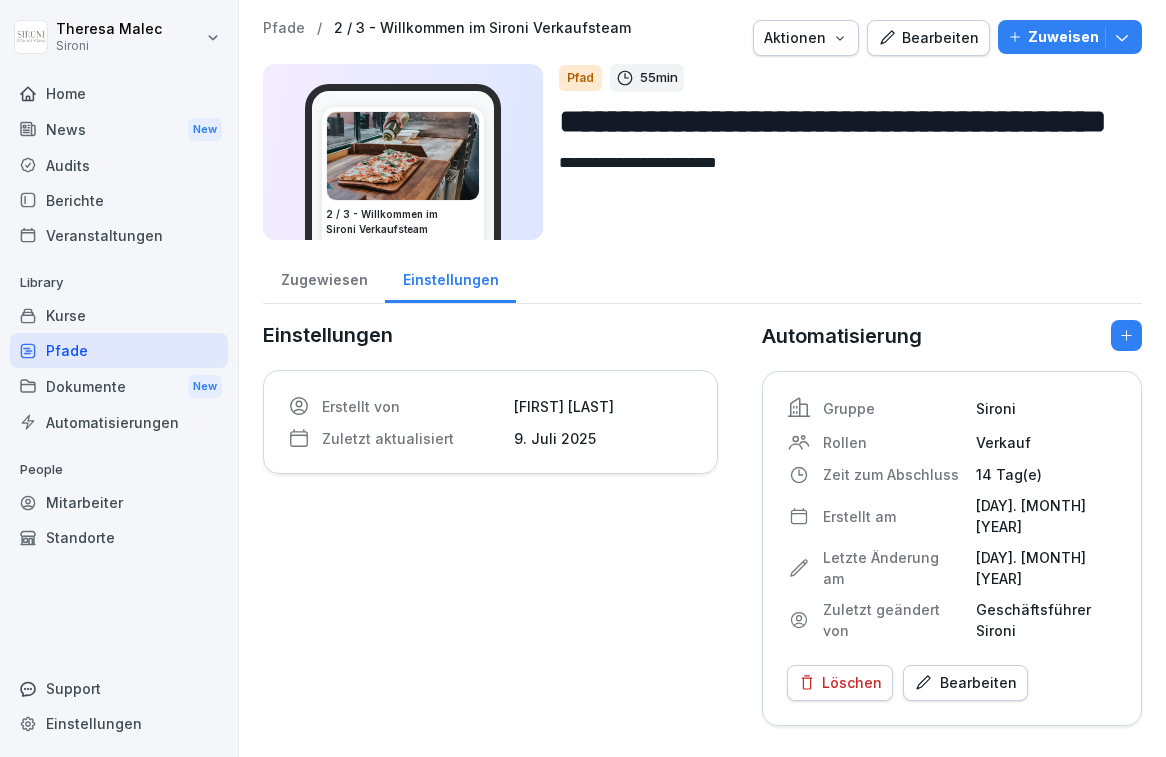 click on "Kurse" at bounding box center (119, 315) 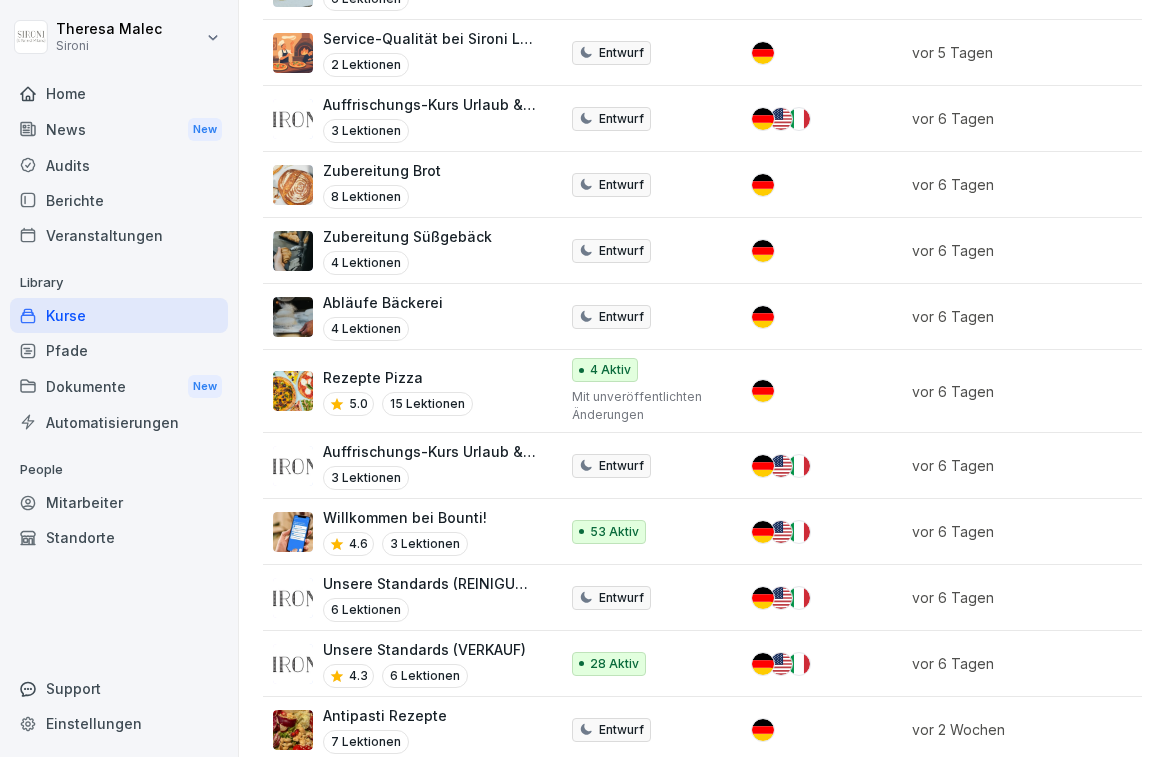 scroll, scrollTop: 831, scrollLeft: 0, axis: vertical 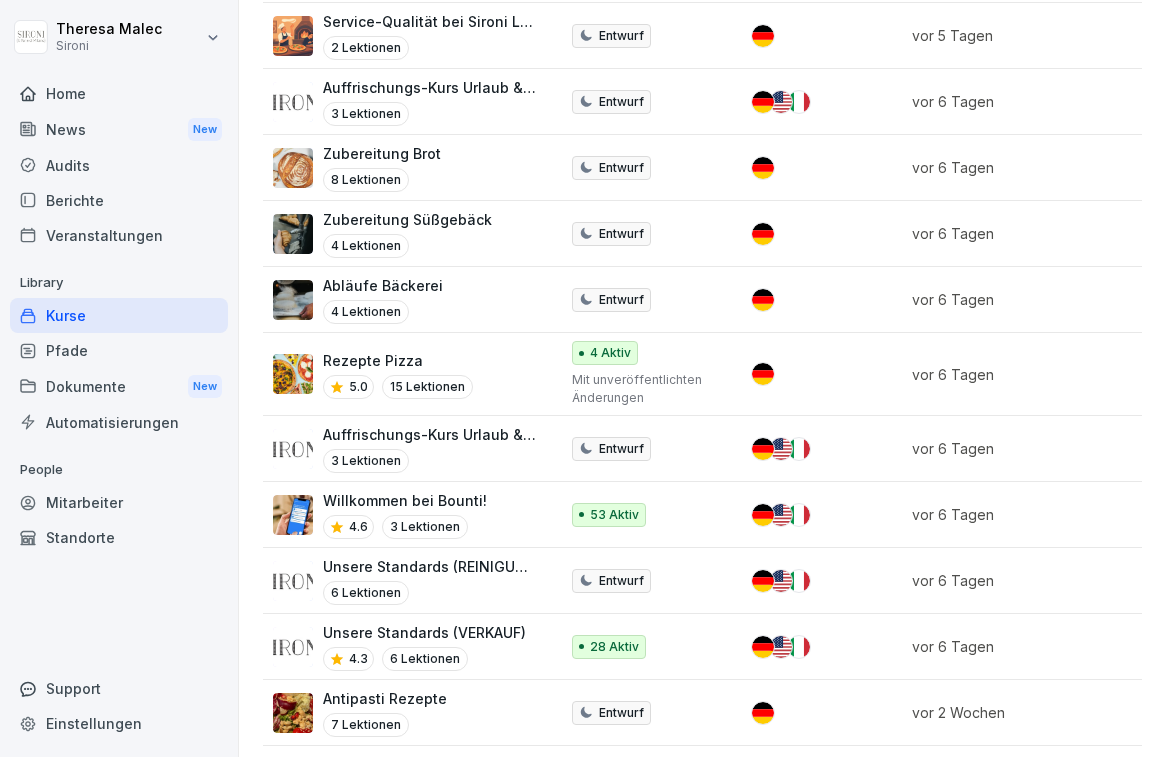 click on "Rezepte Pizza" at bounding box center (398, 360) 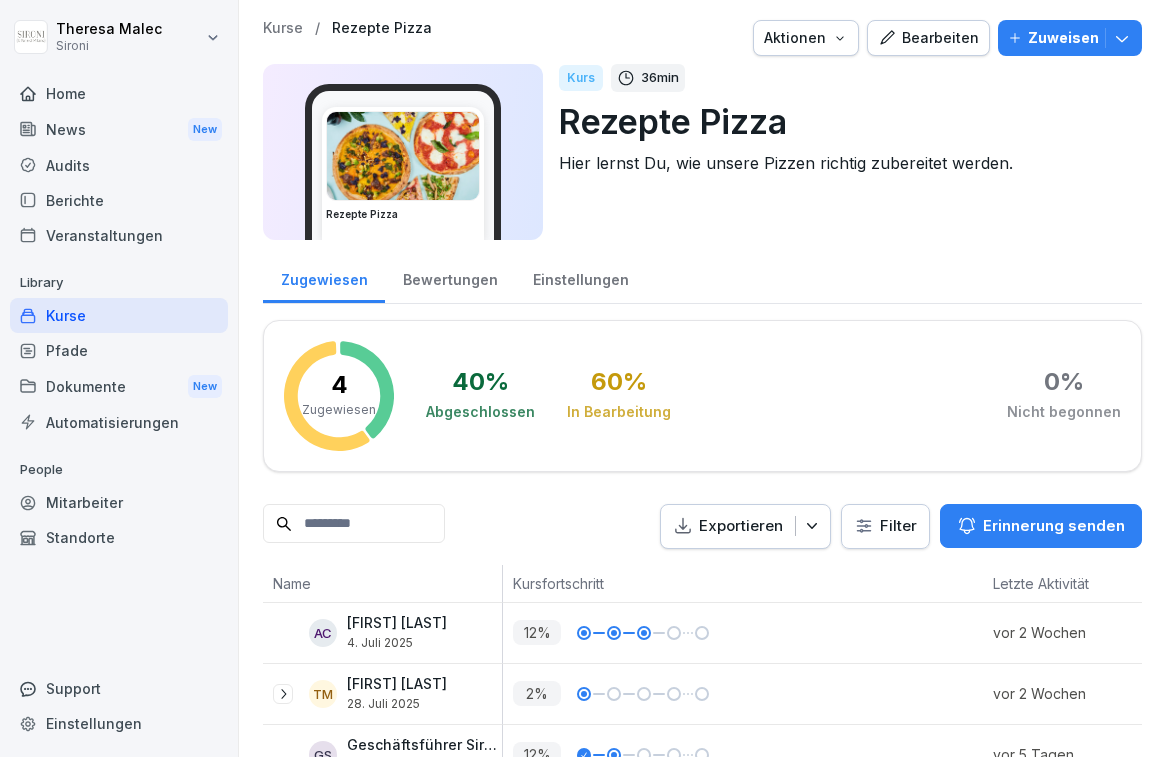 scroll, scrollTop: 0, scrollLeft: 0, axis: both 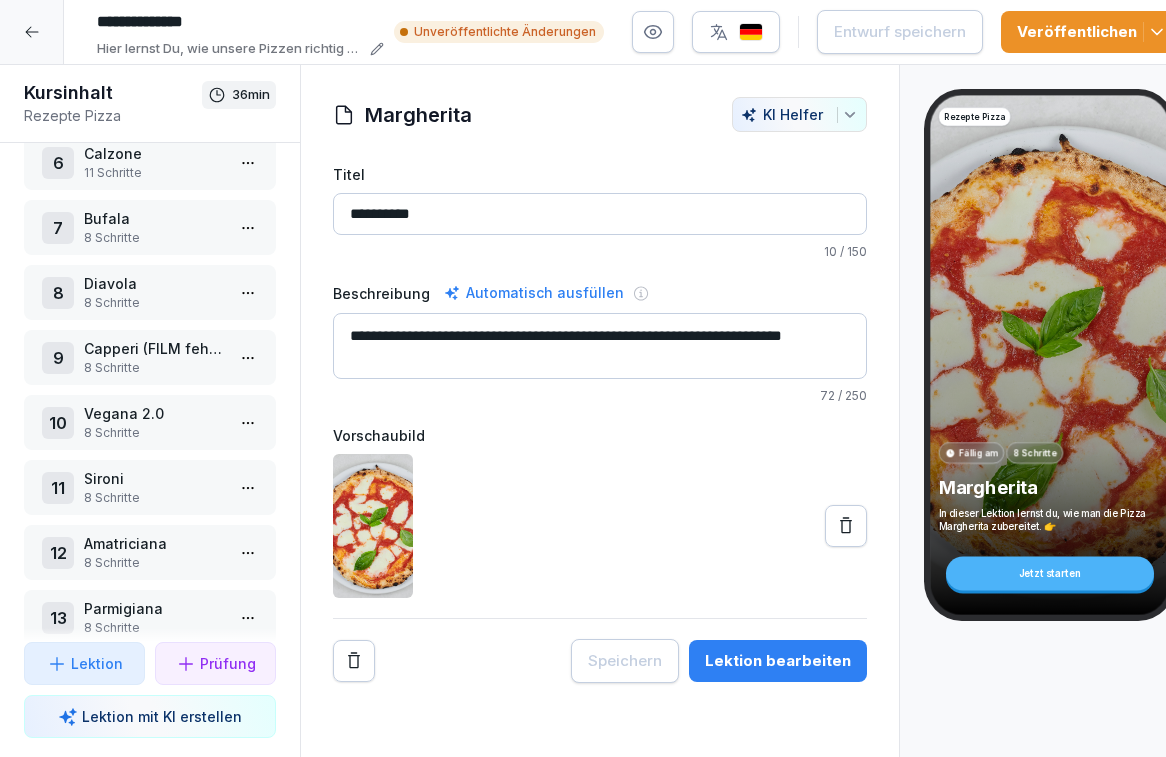click on "Capperi (FILM fehlt noch)" at bounding box center [154, 348] 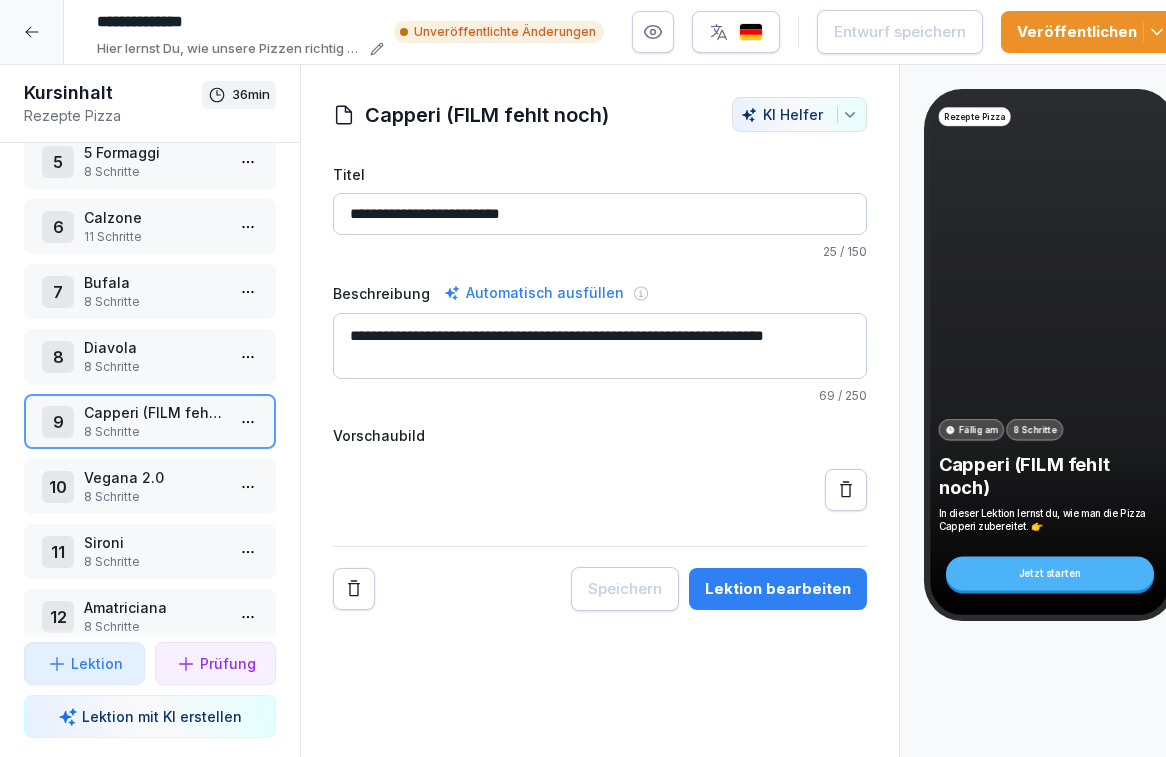 scroll, scrollTop: 0, scrollLeft: 0, axis: both 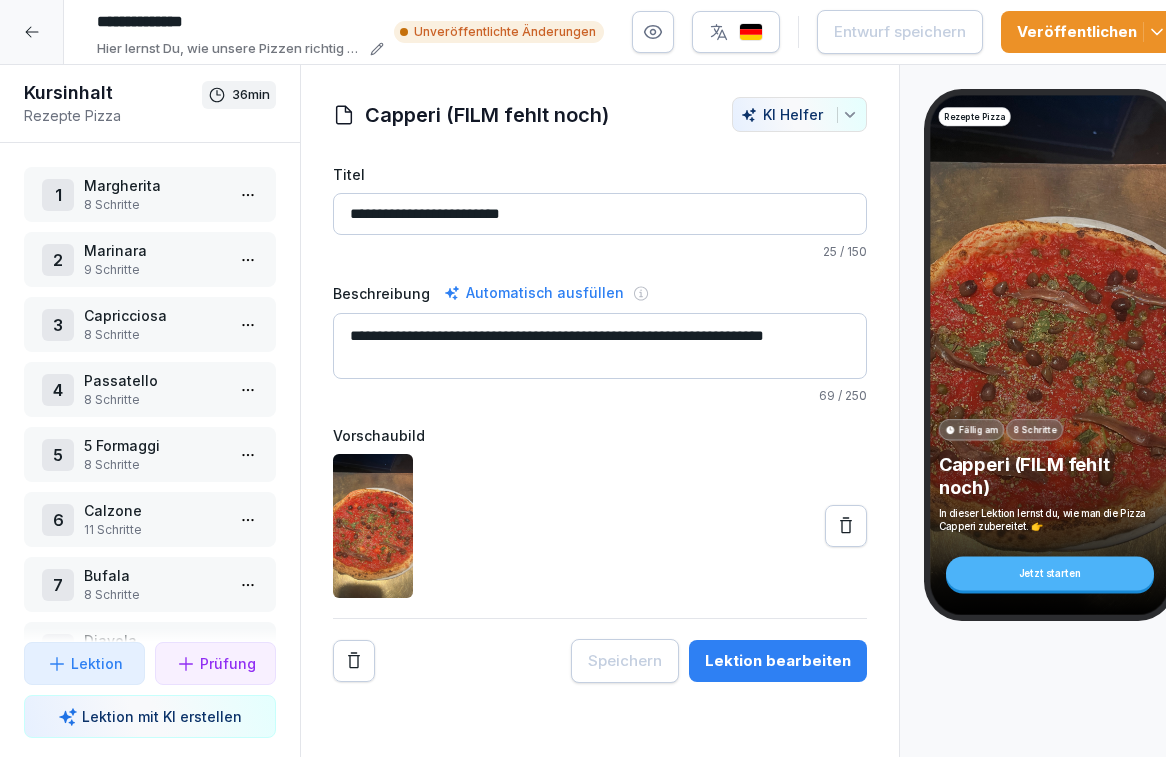 click 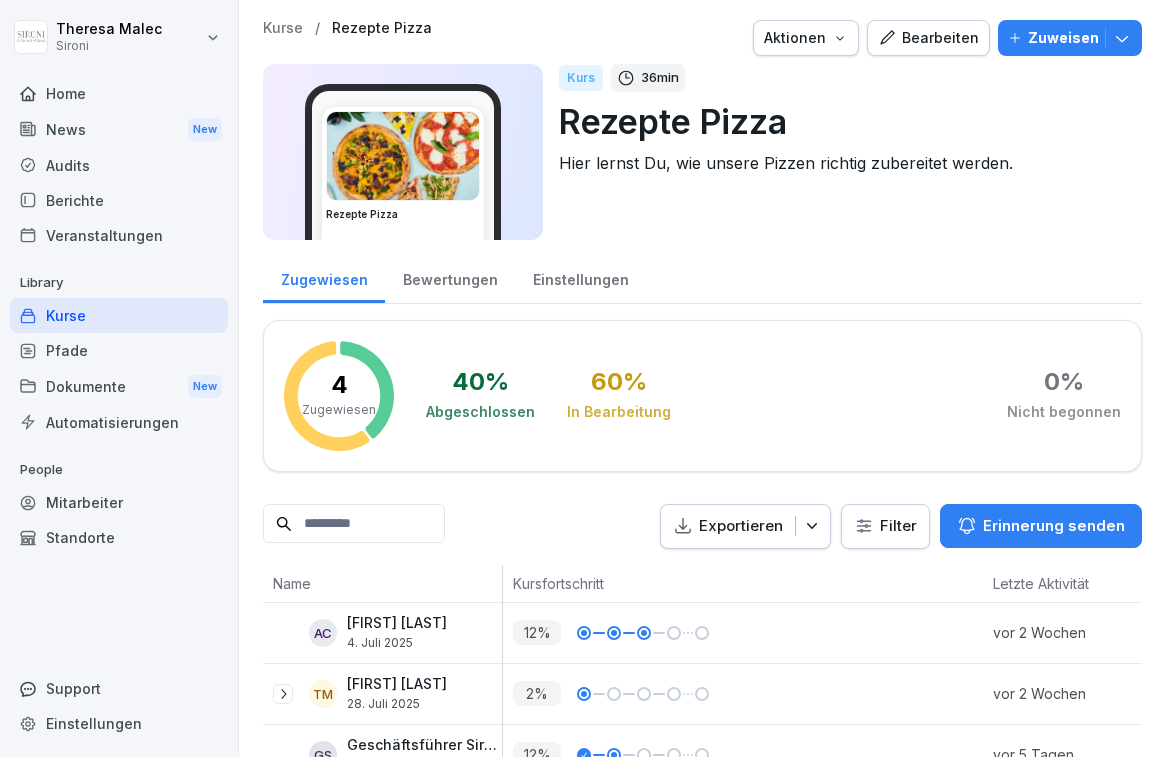 click on "Kurse" at bounding box center (119, 315) 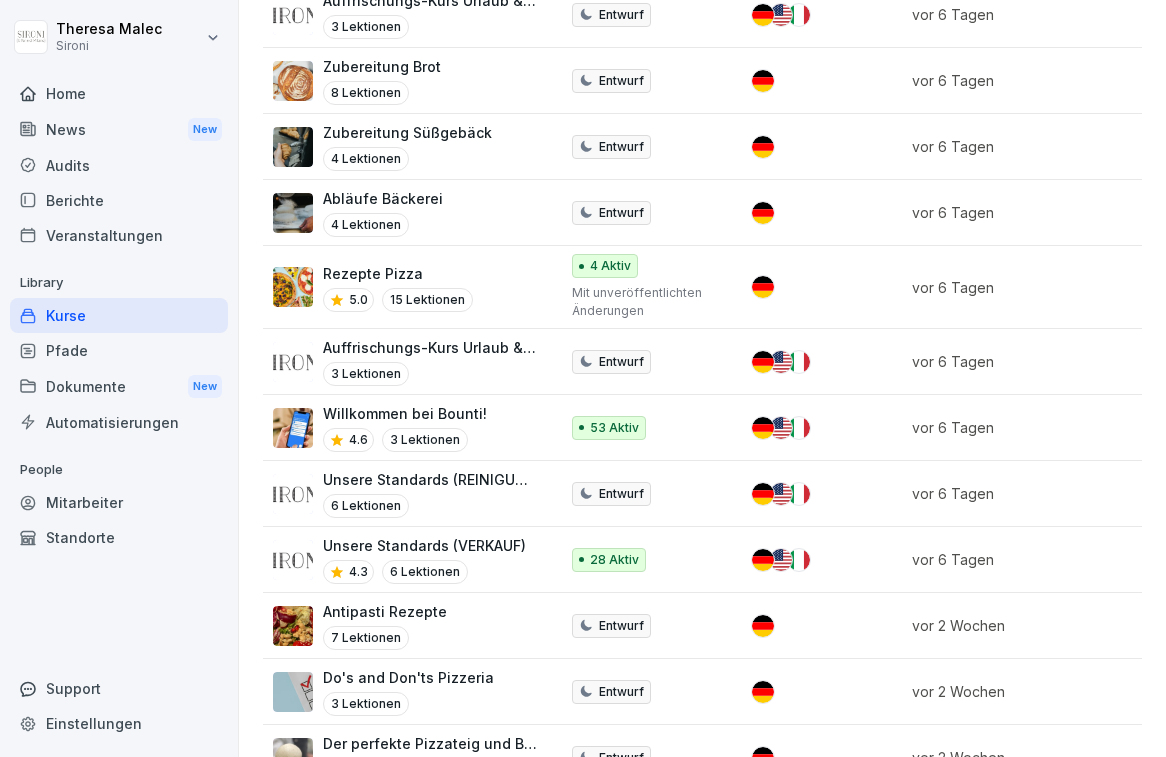 scroll, scrollTop: 919, scrollLeft: 0, axis: vertical 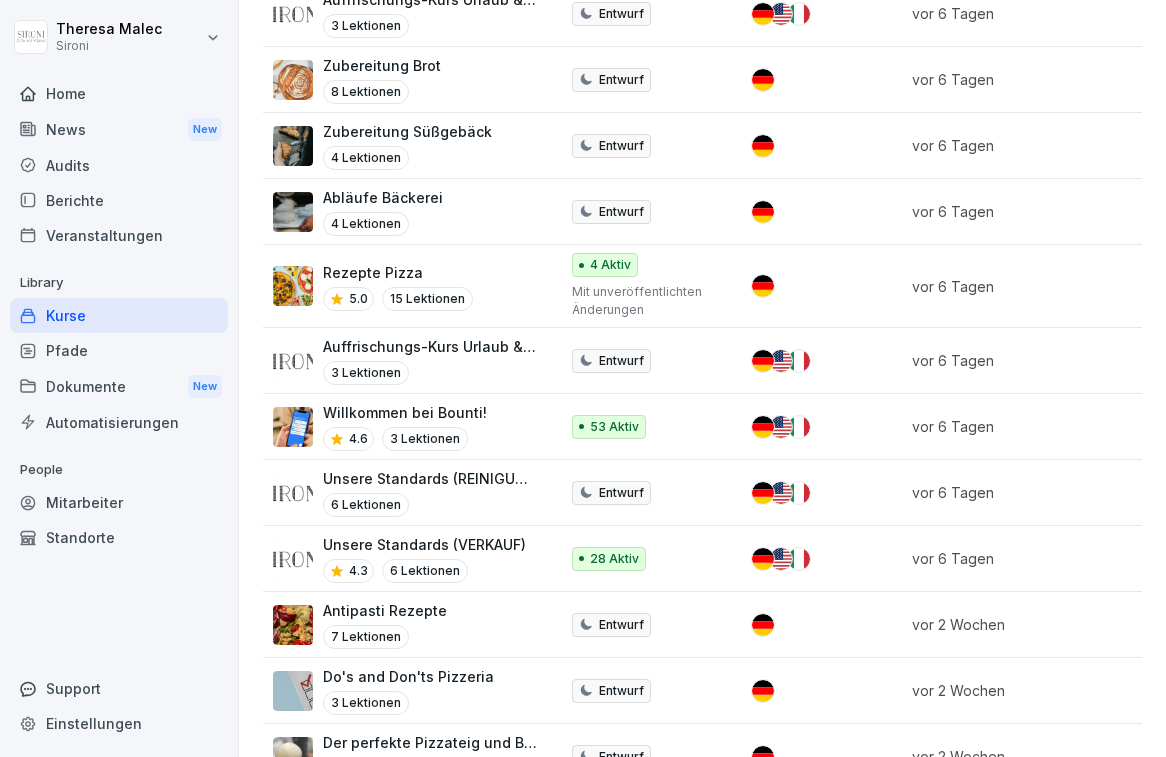 click on "Antipasti Rezepte" at bounding box center (385, 610) 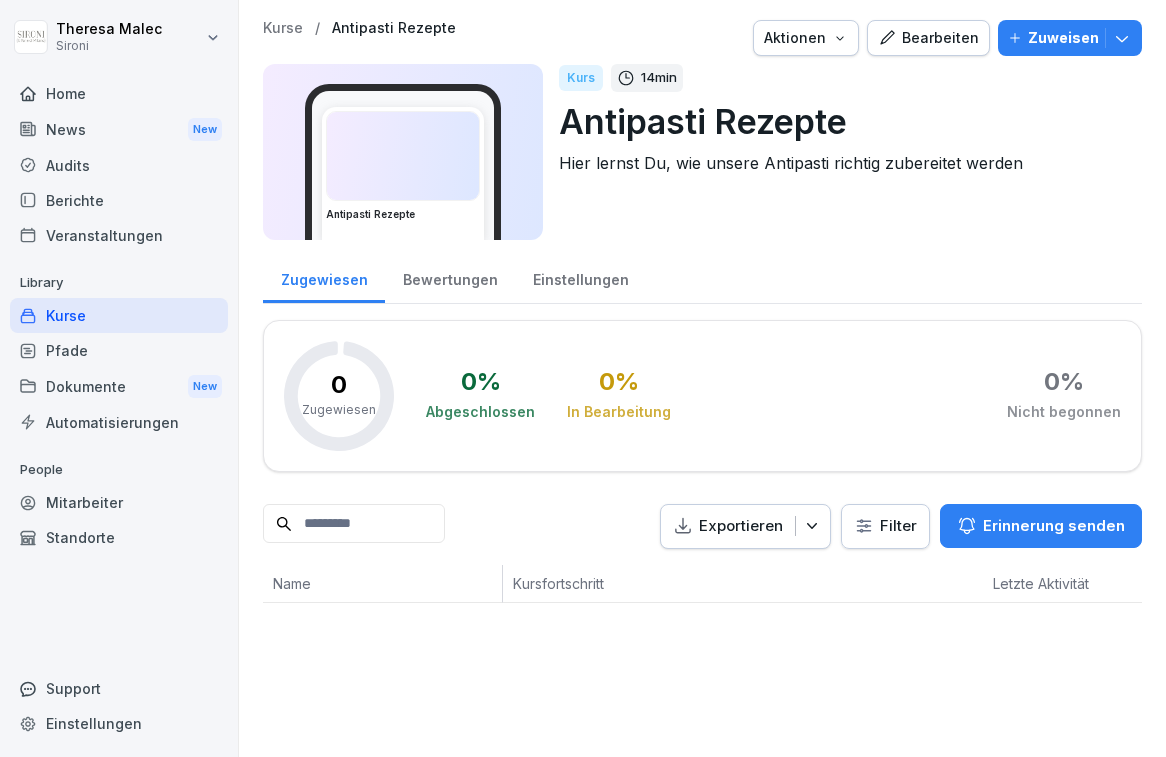 scroll, scrollTop: 0, scrollLeft: 0, axis: both 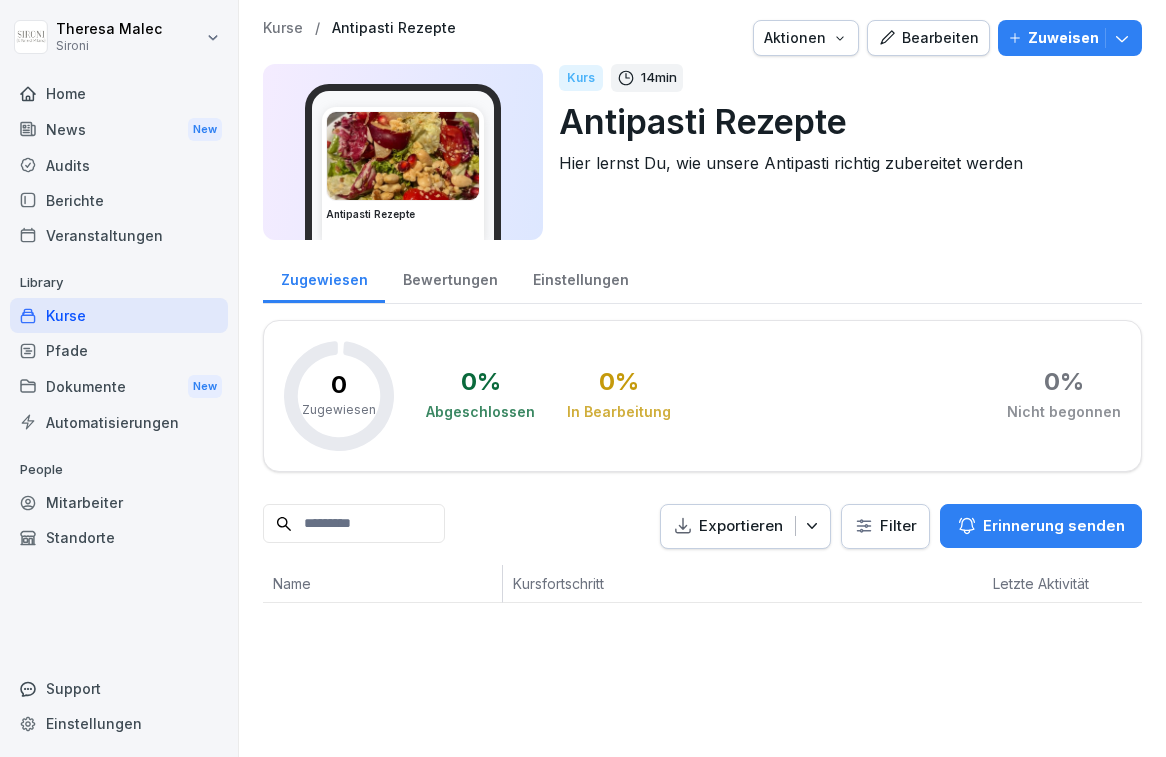 click on "Bearbeiten" at bounding box center [928, 38] 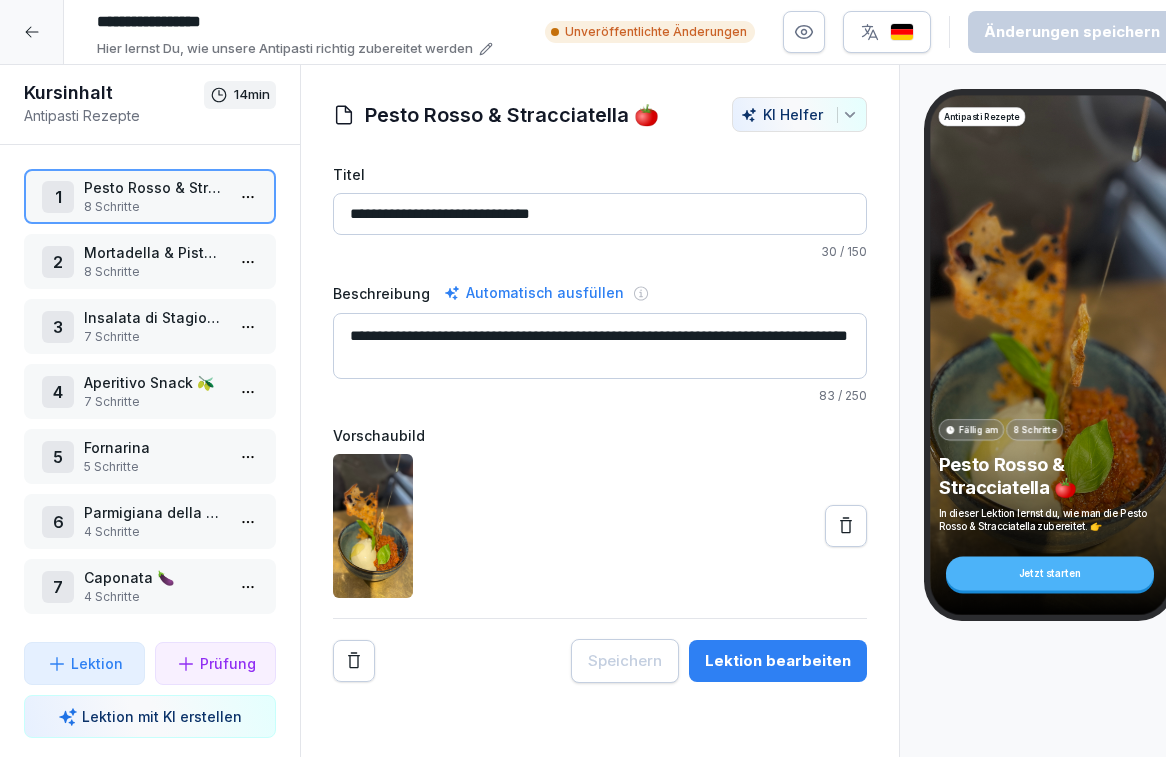 click 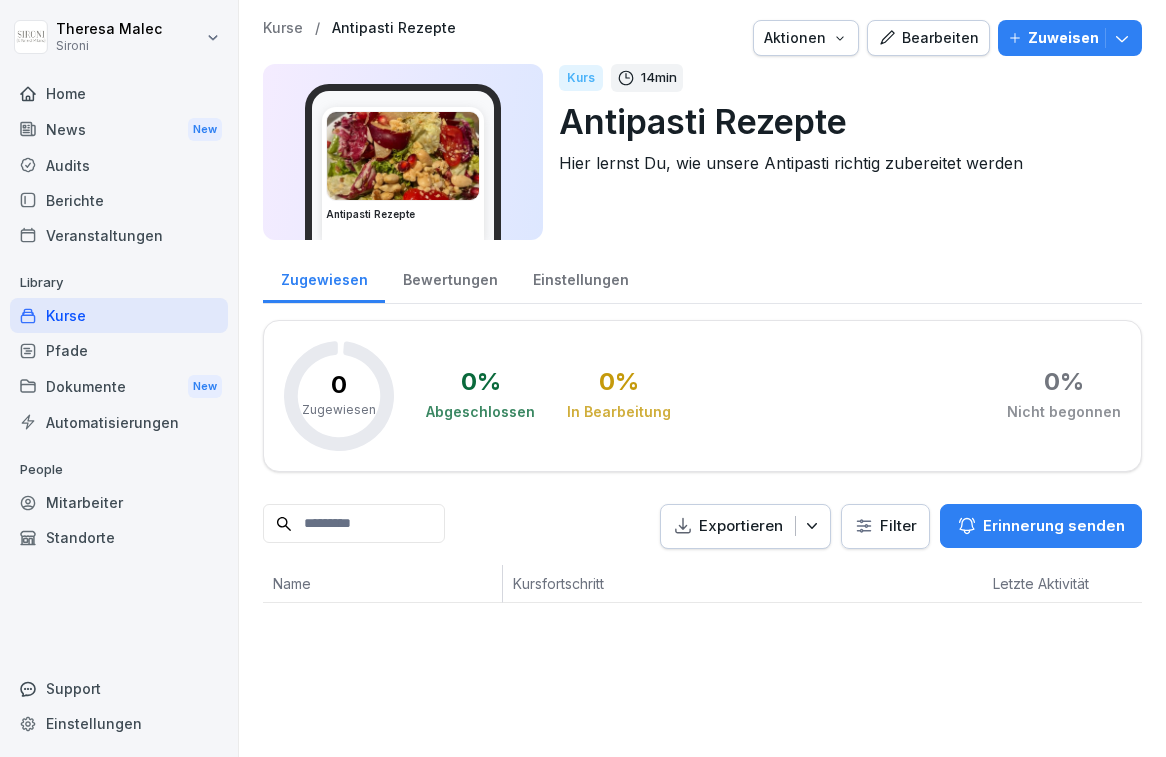 click on "Kurse" at bounding box center (119, 315) 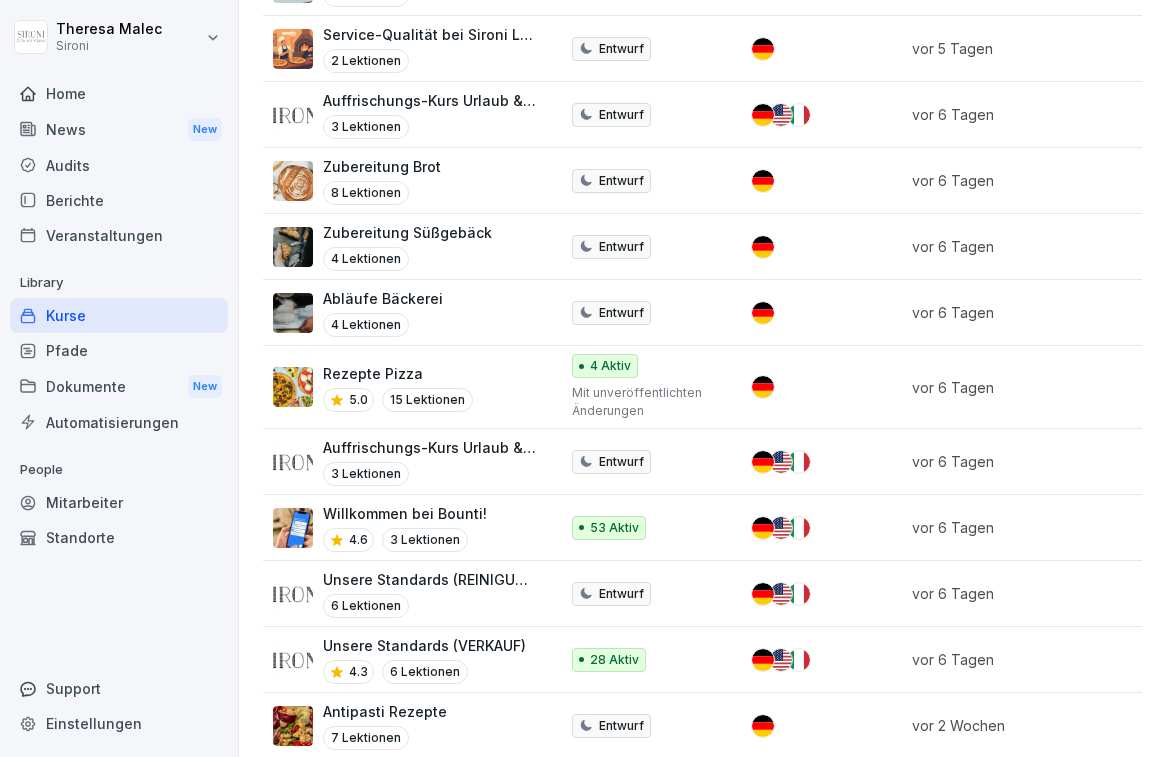 scroll, scrollTop: 832, scrollLeft: 0, axis: vertical 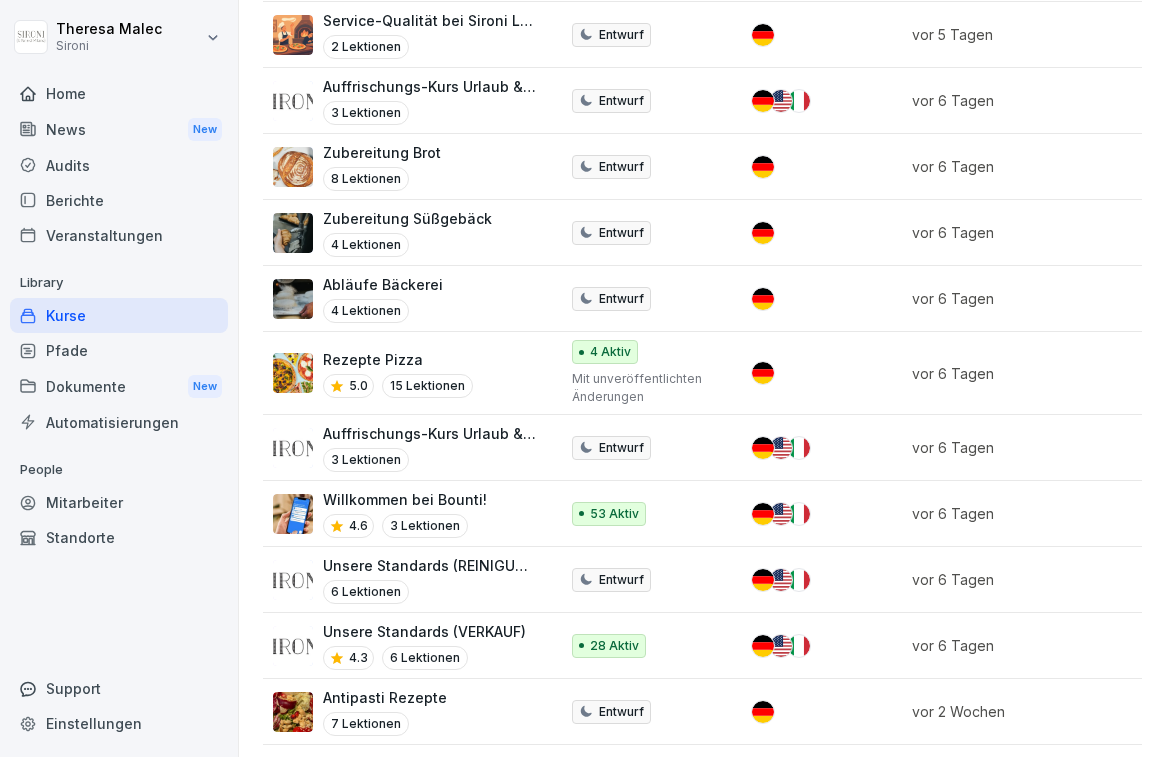 click on "Auffrischungs-Kurs Urlaub & Krankmeldung (Verkauf&Produktion)" at bounding box center (430, 433) 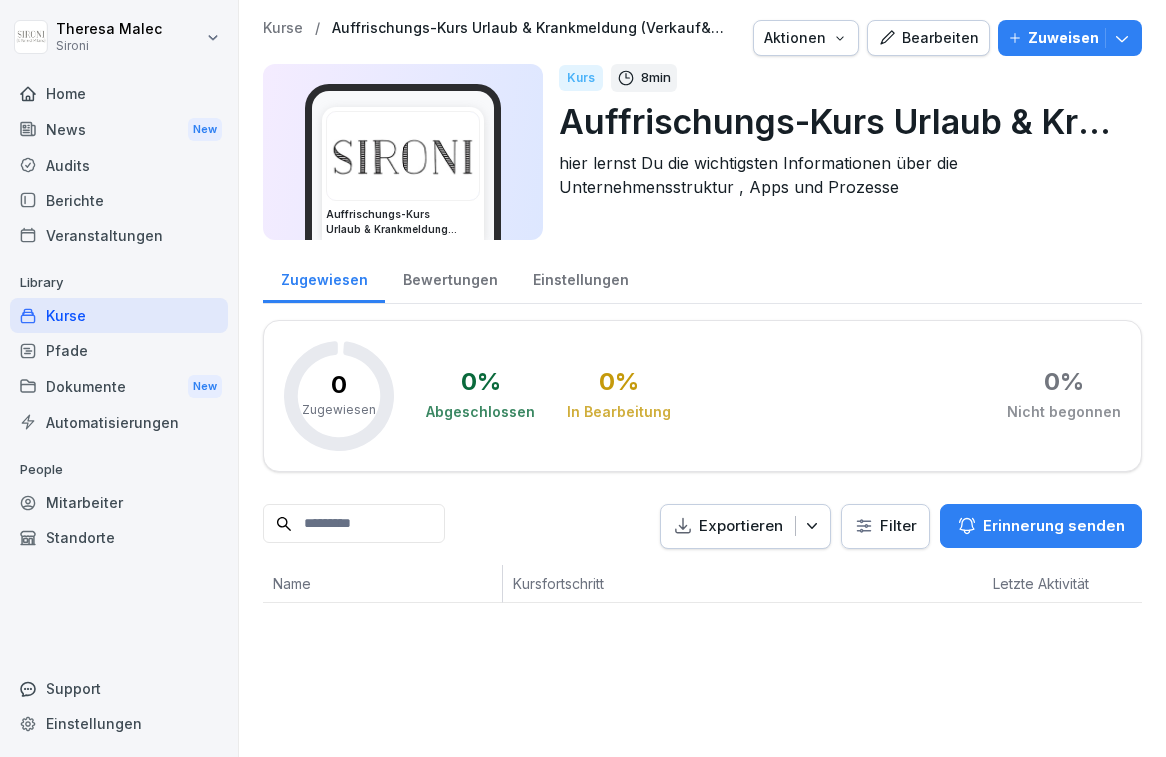 scroll, scrollTop: 0, scrollLeft: 0, axis: both 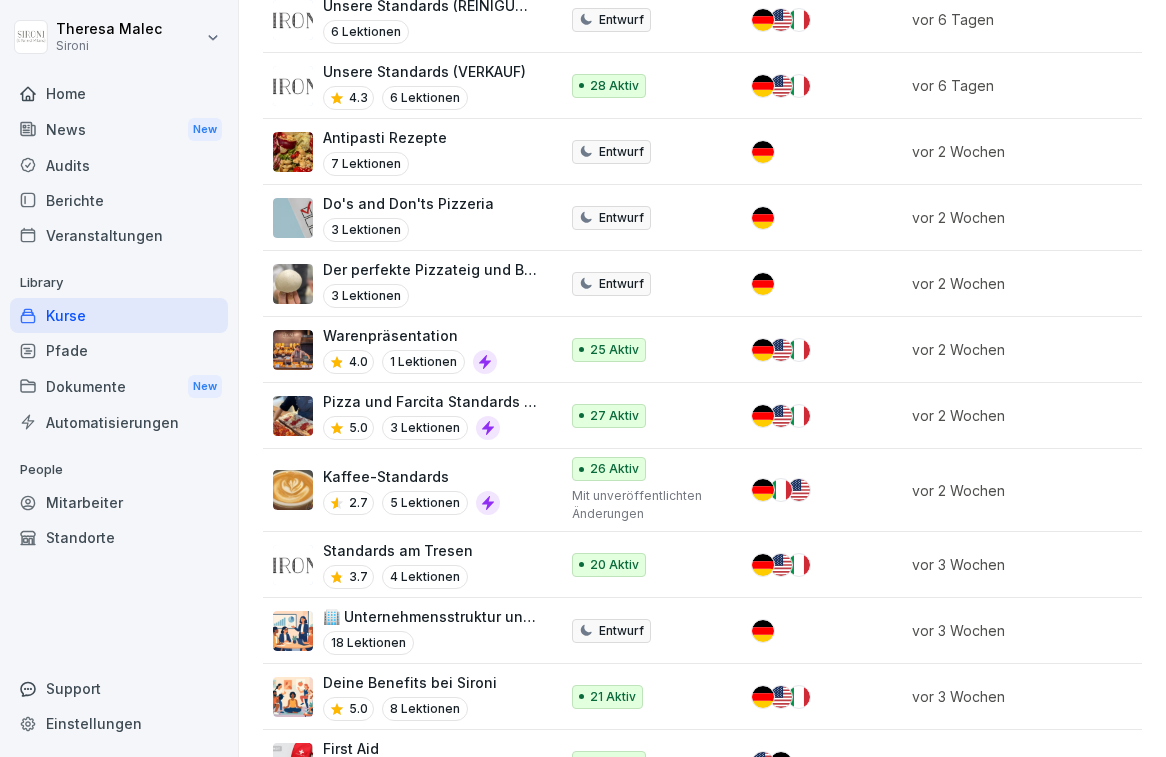click on "🏢 Unternehmensstruktur und Erwartungen an Managerinnen" at bounding box center [430, 616] 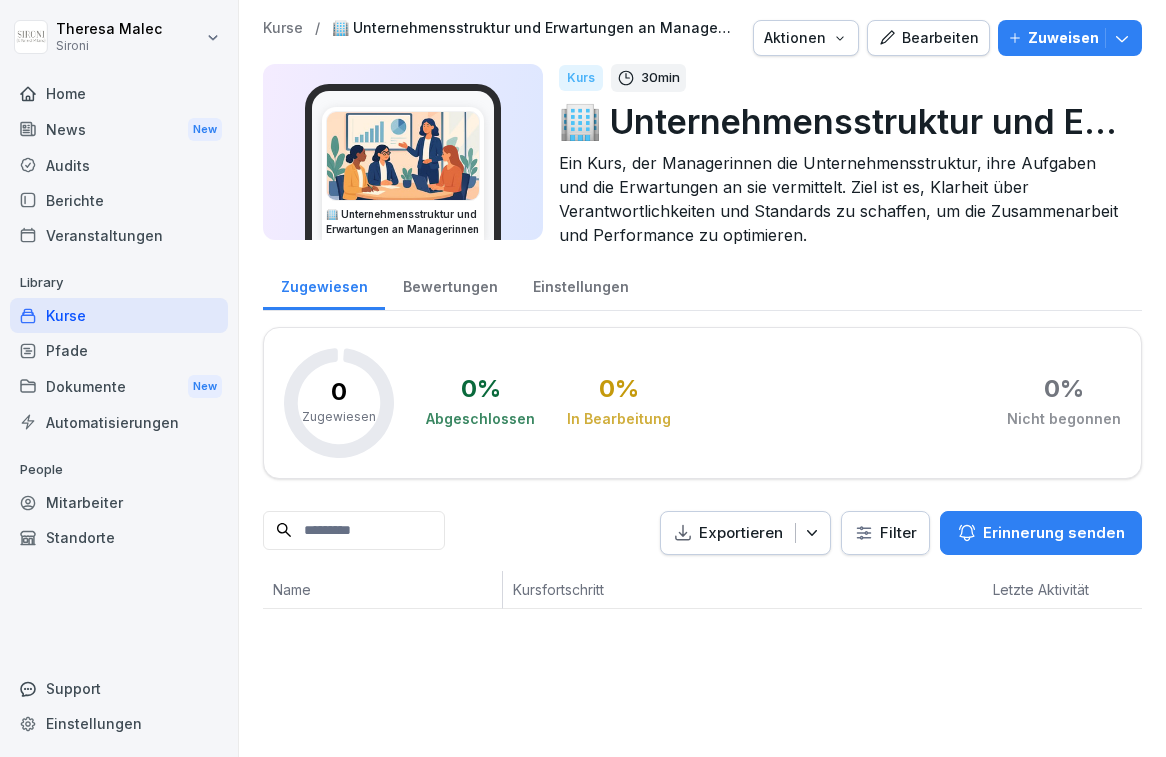 scroll, scrollTop: 0, scrollLeft: 0, axis: both 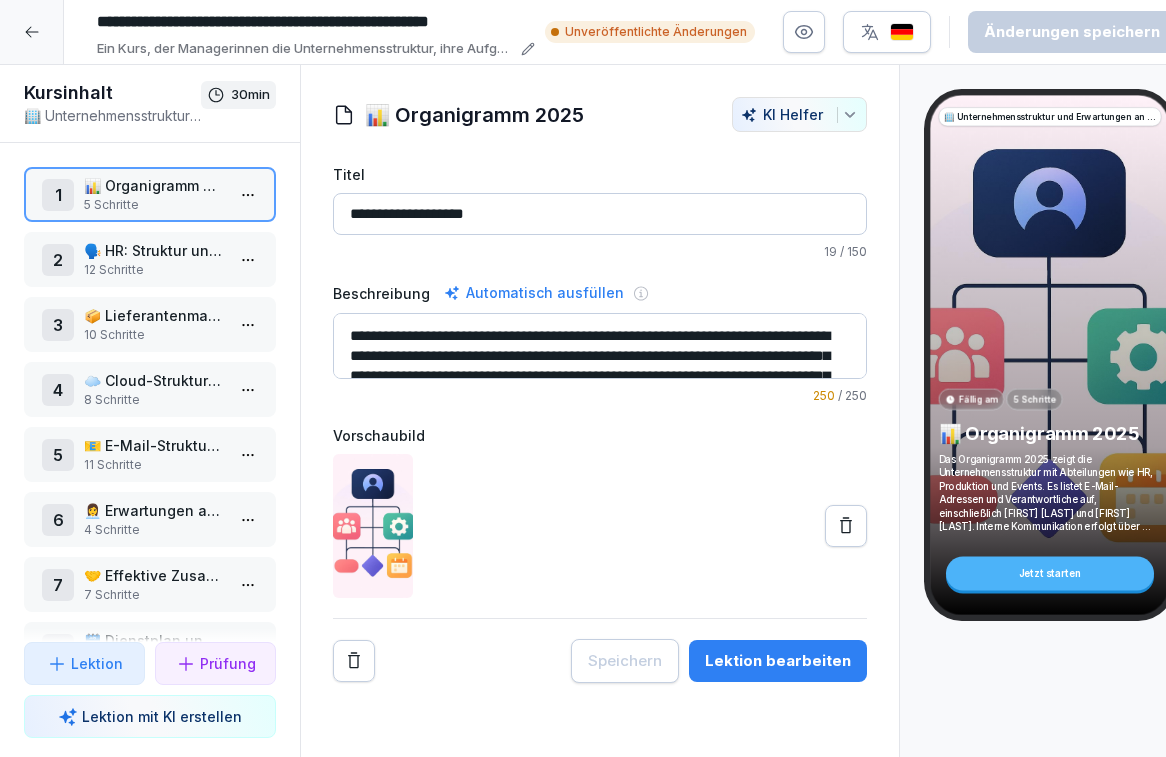 click on "📧 E-Mail-Struktur und Kommunikation" at bounding box center (154, 445) 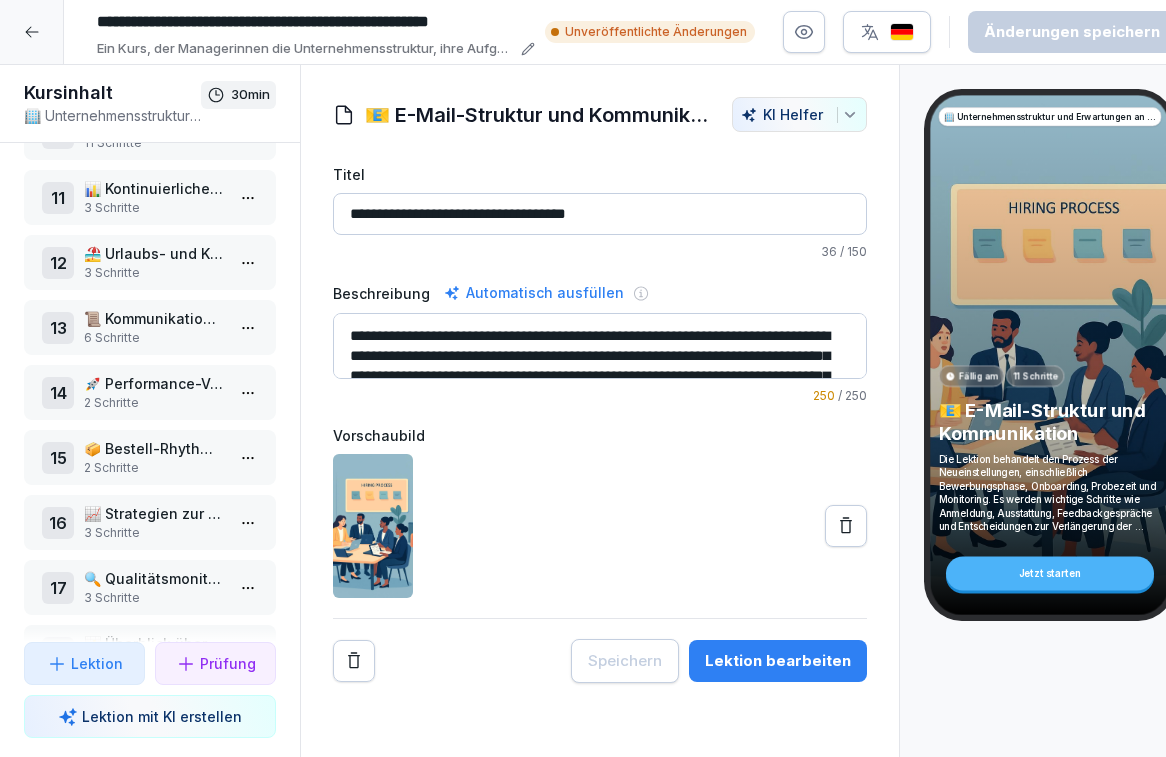 scroll, scrollTop: 663, scrollLeft: 0, axis: vertical 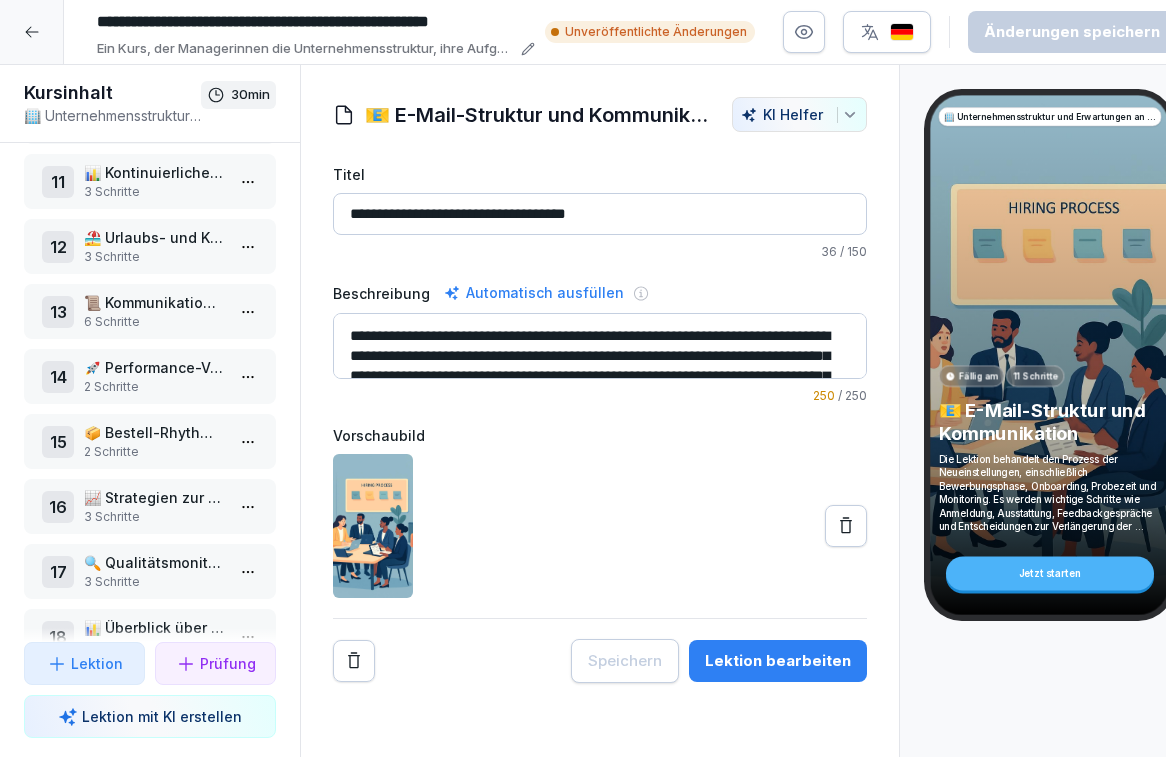 click on "2 Schritte" at bounding box center (154, 452) 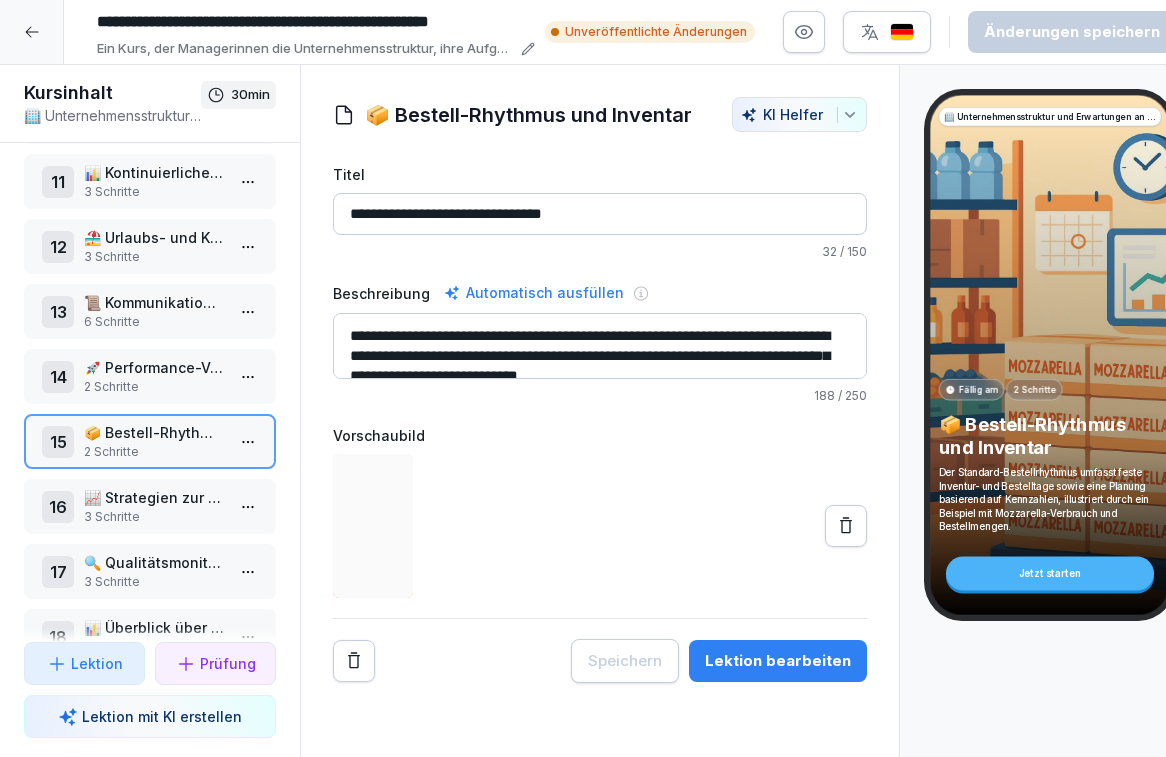 click on "3 Schritte" at bounding box center (154, 517) 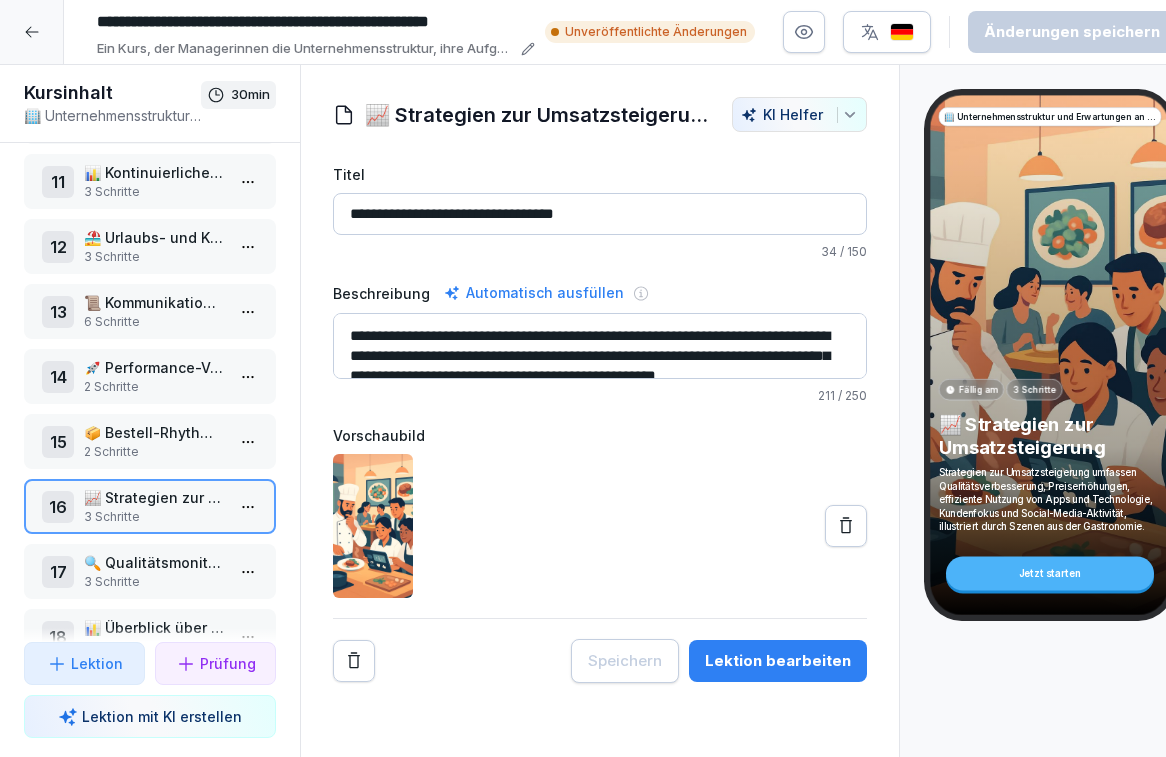 scroll, scrollTop: 709, scrollLeft: 0, axis: vertical 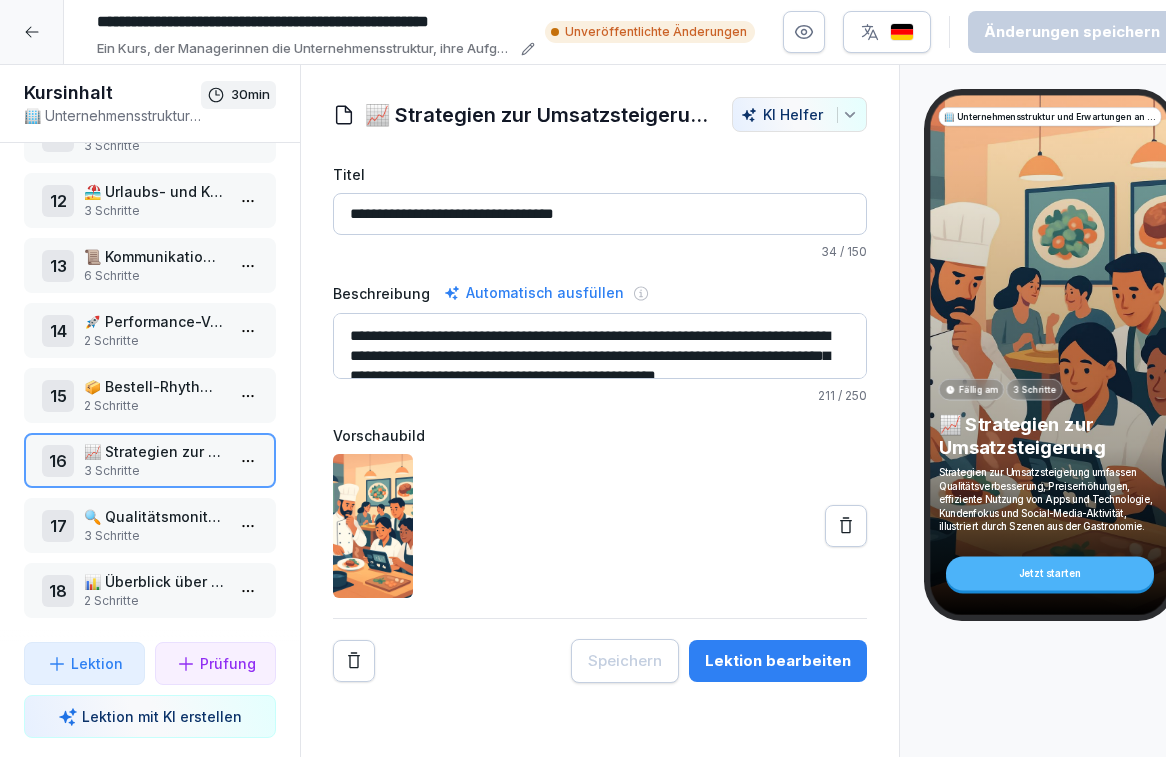click on "🔍 Qualitätsmonitoring und -sicherung" at bounding box center (154, 516) 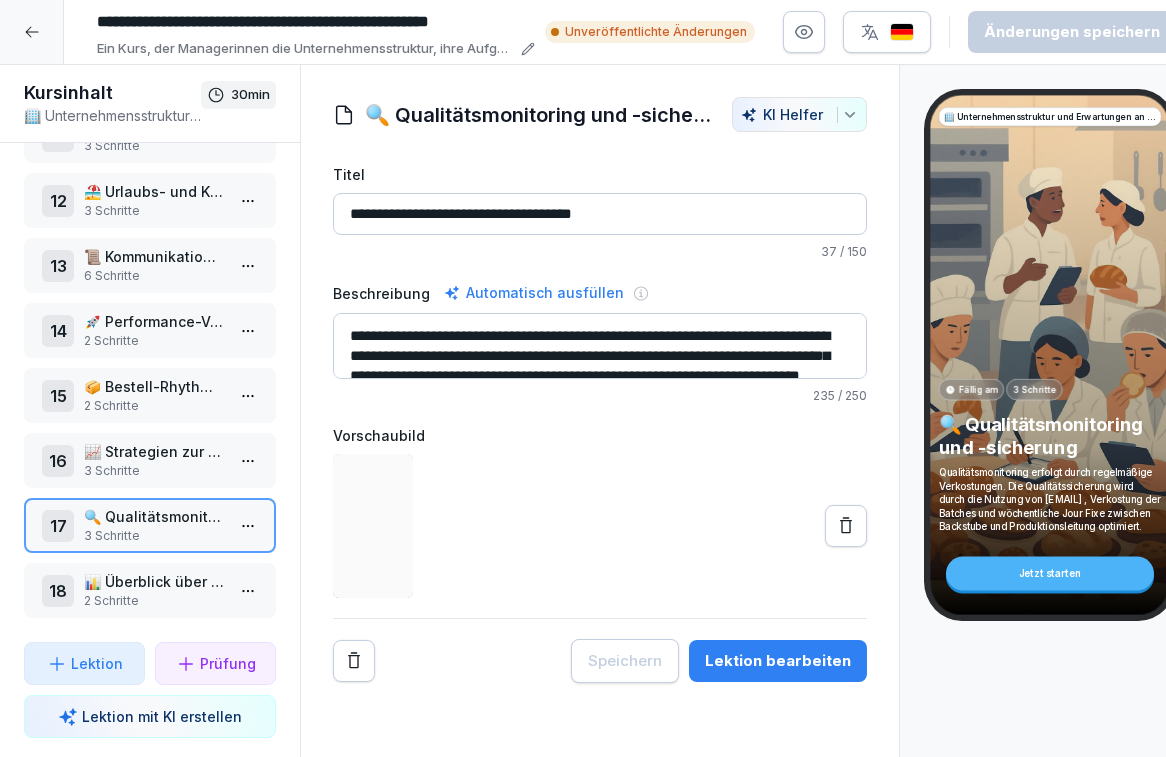 click on "18 📊 Überblick über Profitabilität 2 Schritte" at bounding box center (150, 590) 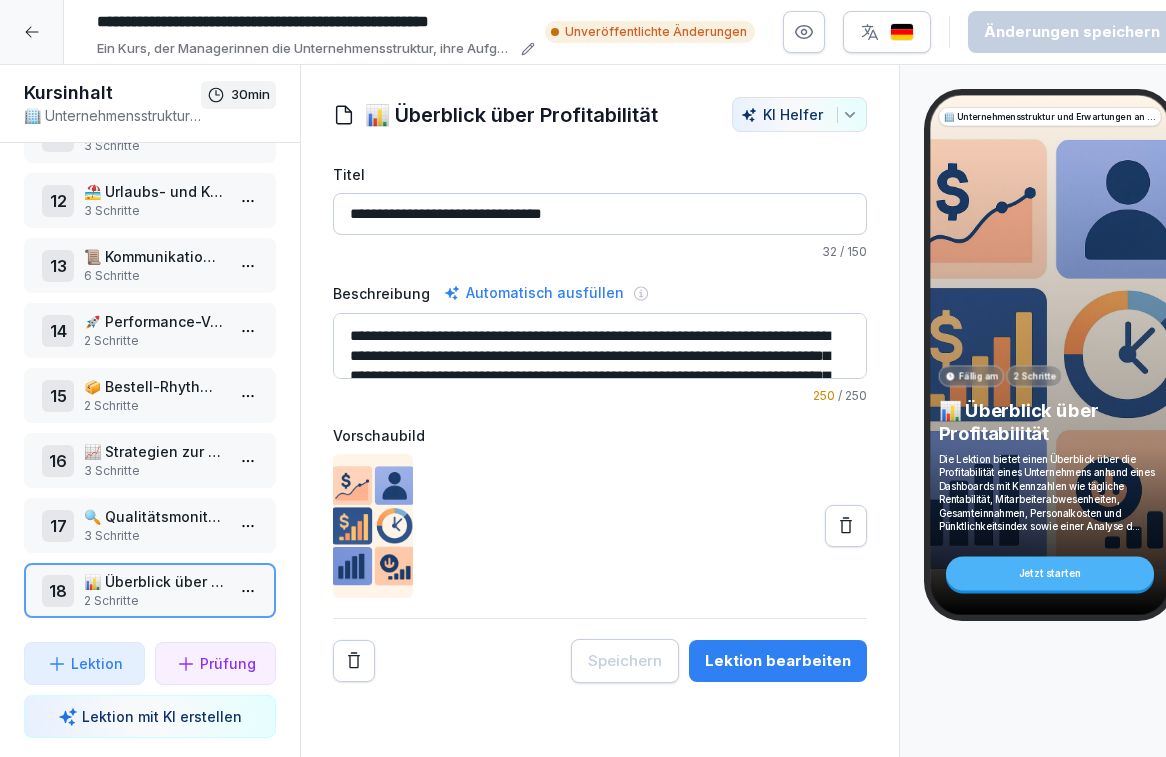click on "15 📦 Bestell-Rhythmus und Inventar 2 Schritte" at bounding box center (150, 395) 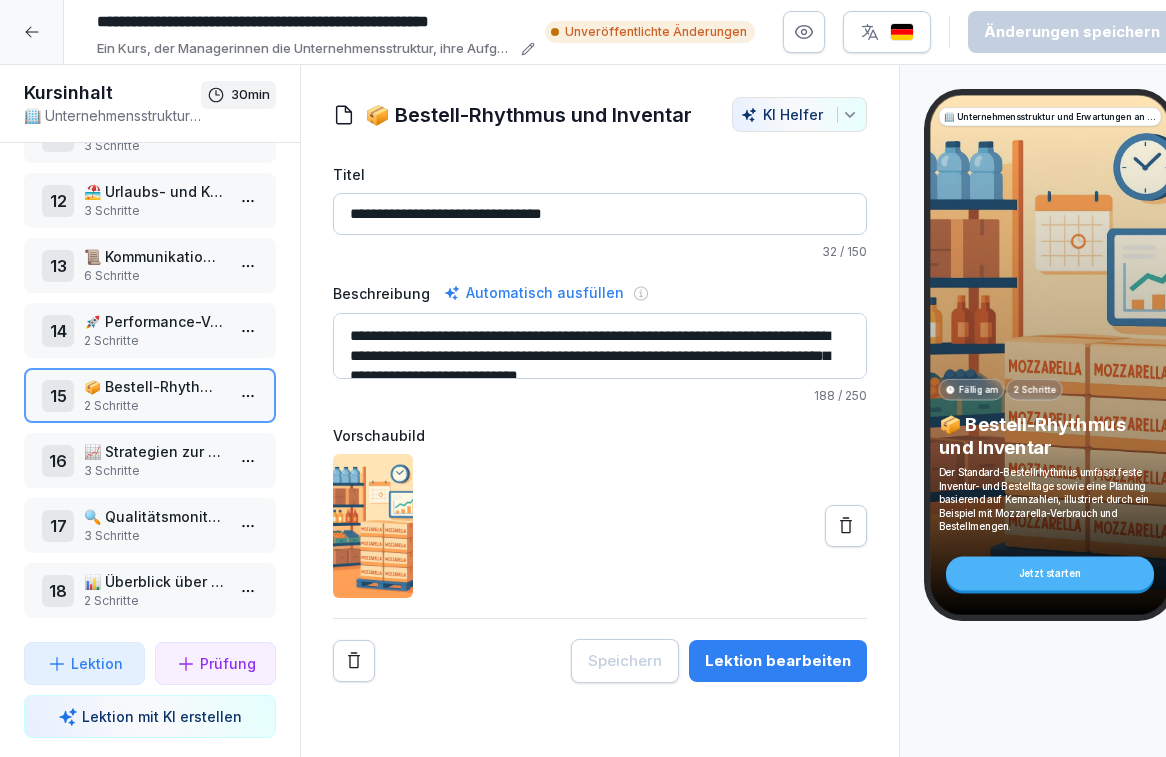 click 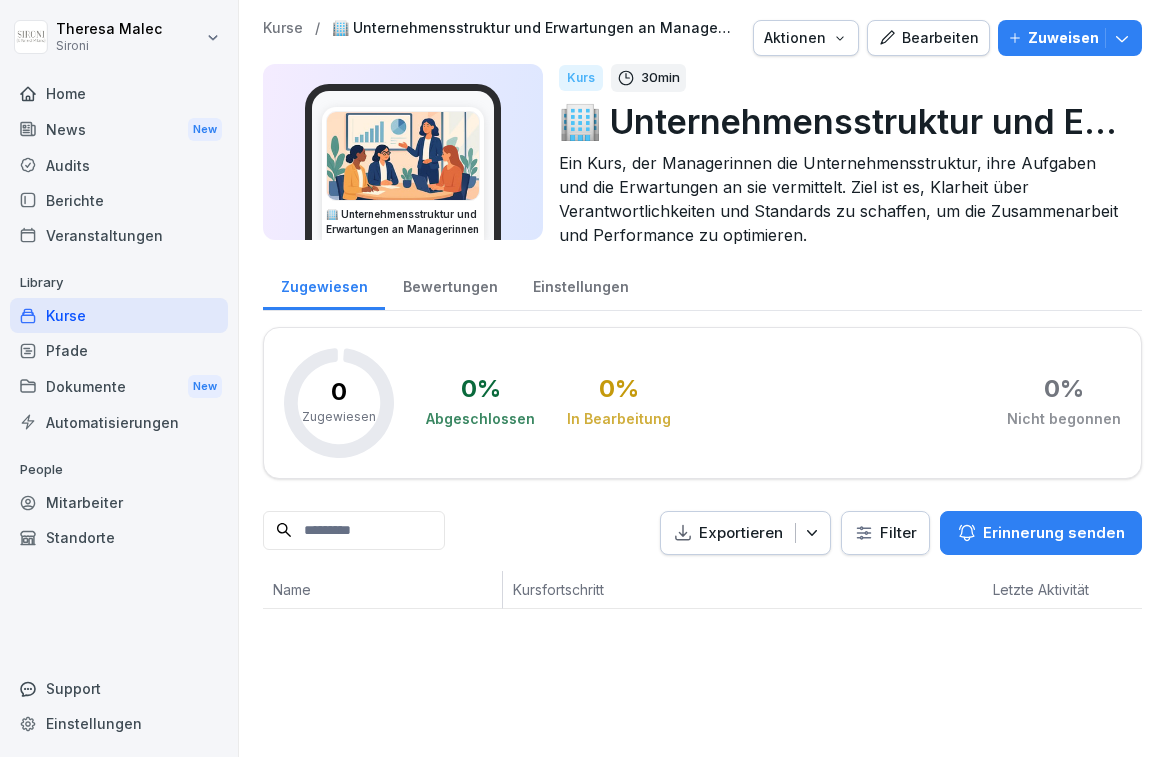 click on "Kurse" at bounding box center [119, 315] 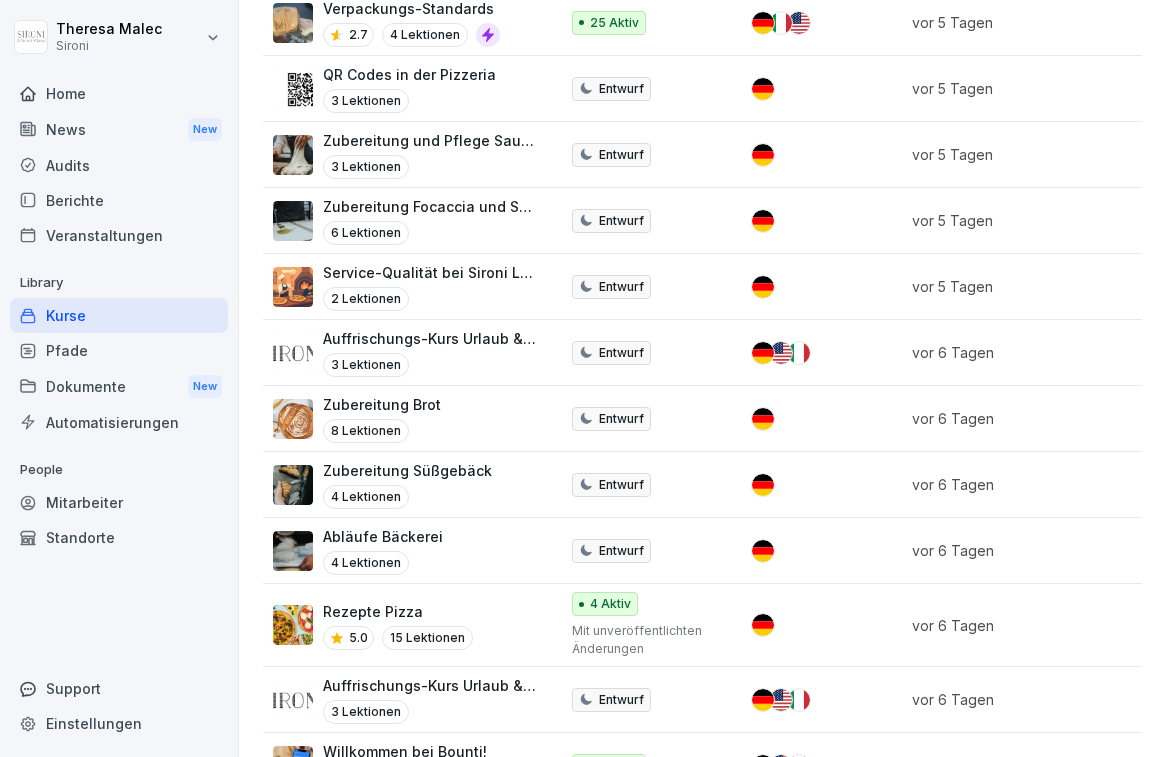 scroll, scrollTop: 644, scrollLeft: 0, axis: vertical 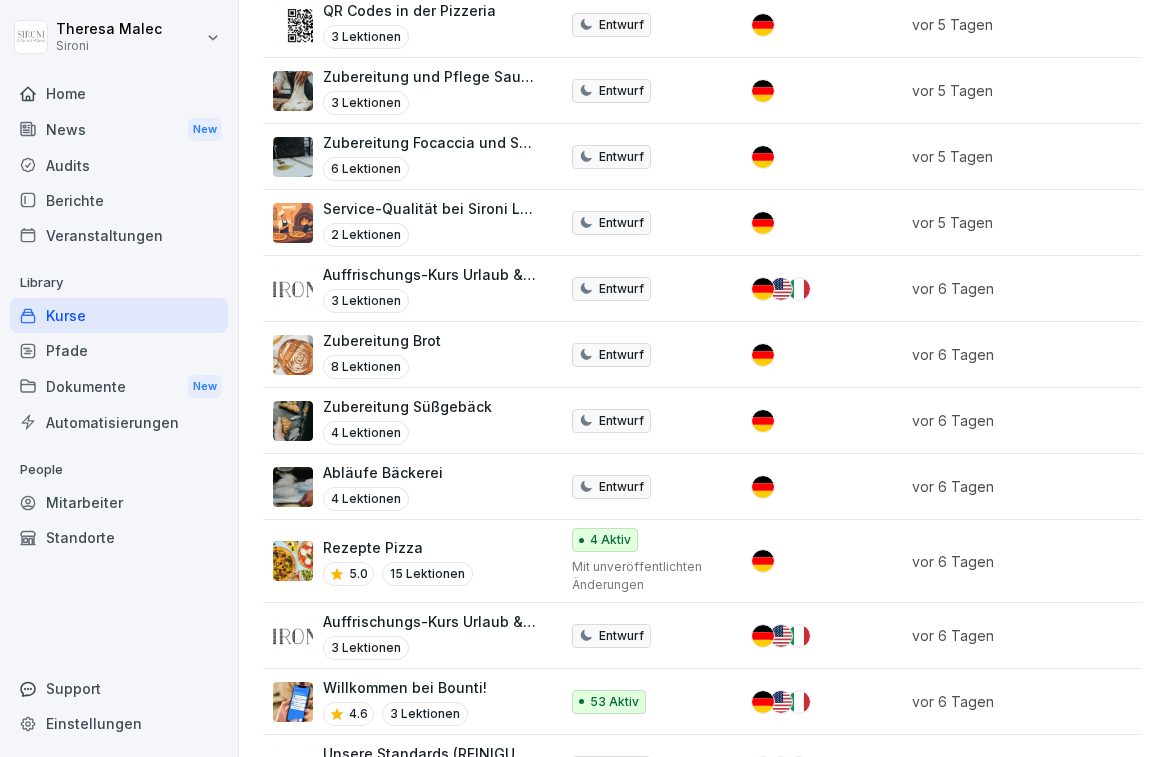 click on "Service-Qualität bei Sironi La Pizza" at bounding box center (430, 208) 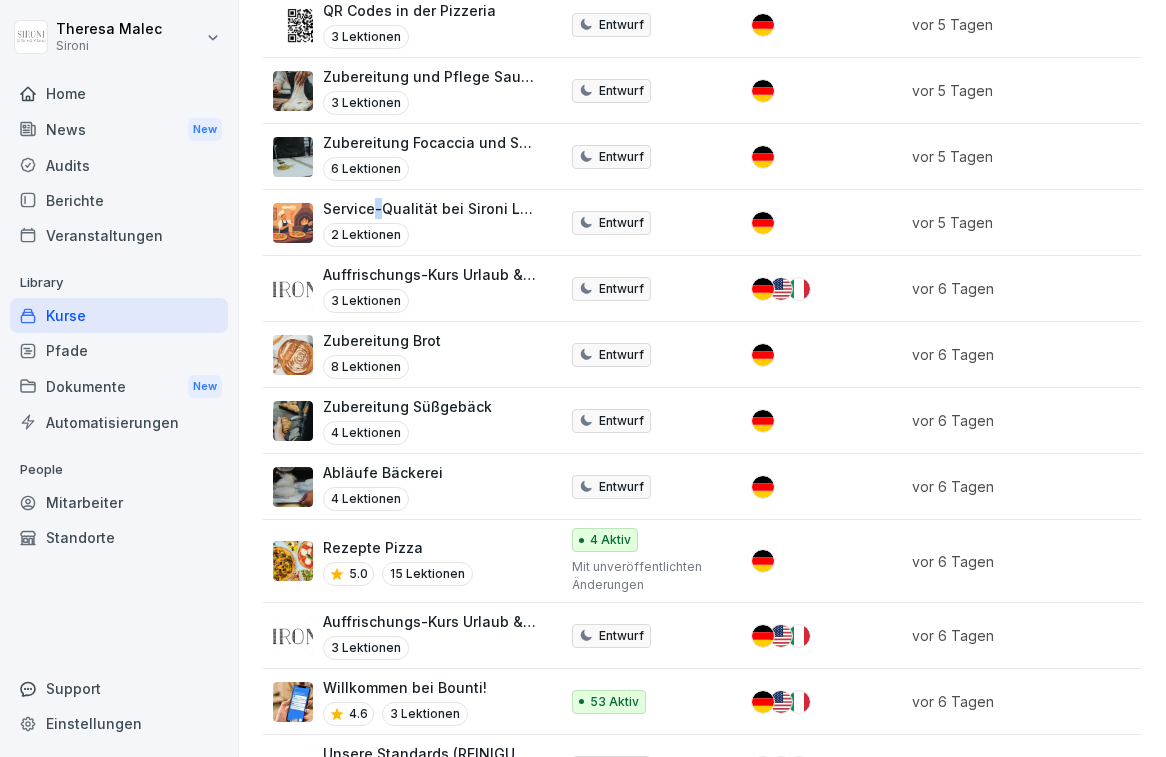 click on "Service-Qualität bei Sironi La Pizza" at bounding box center (430, 208) 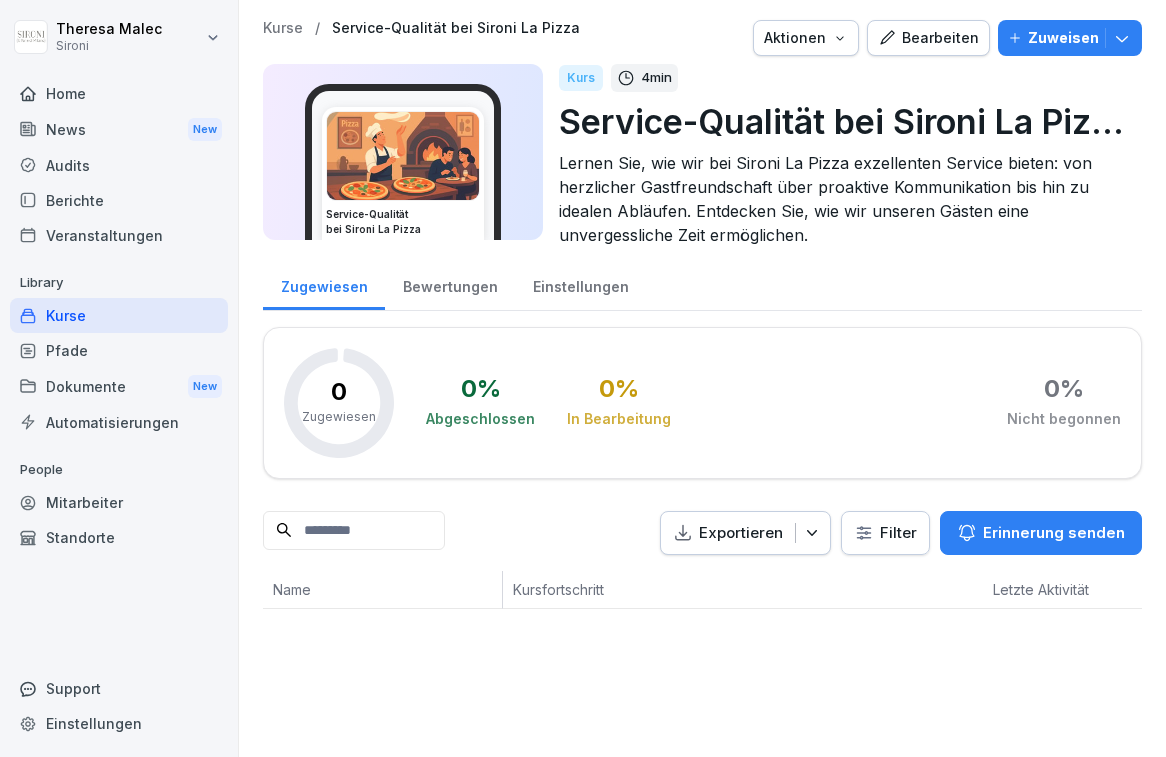 scroll, scrollTop: 0, scrollLeft: 0, axis: both 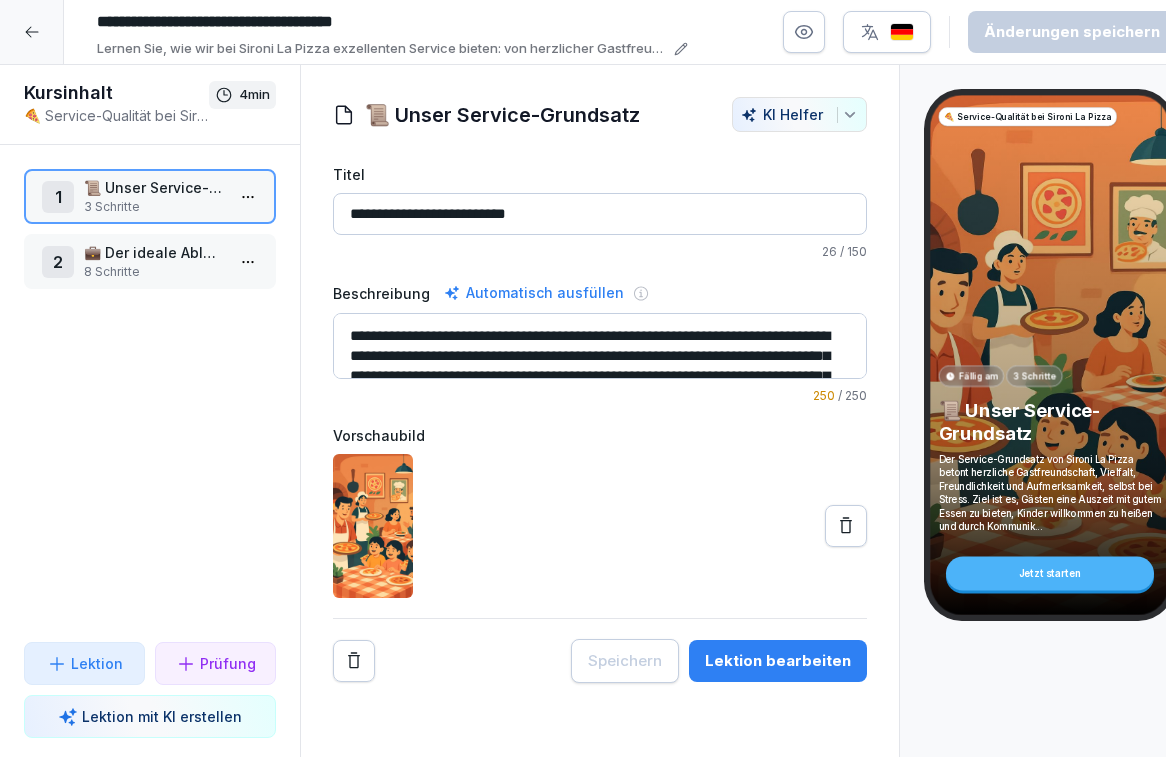 click on "💼 Der ideale Ablauf im Service" at bounding box center [154, 252] 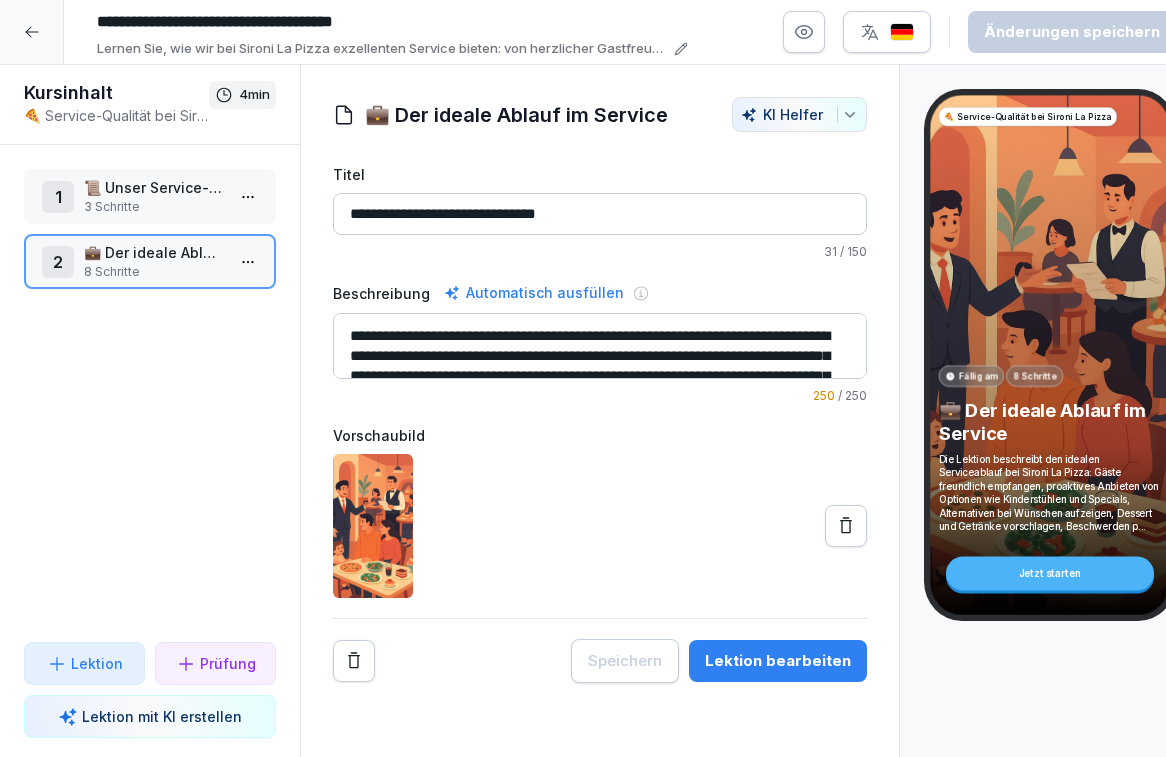 click on "**********" at bounding box center (583, 378) 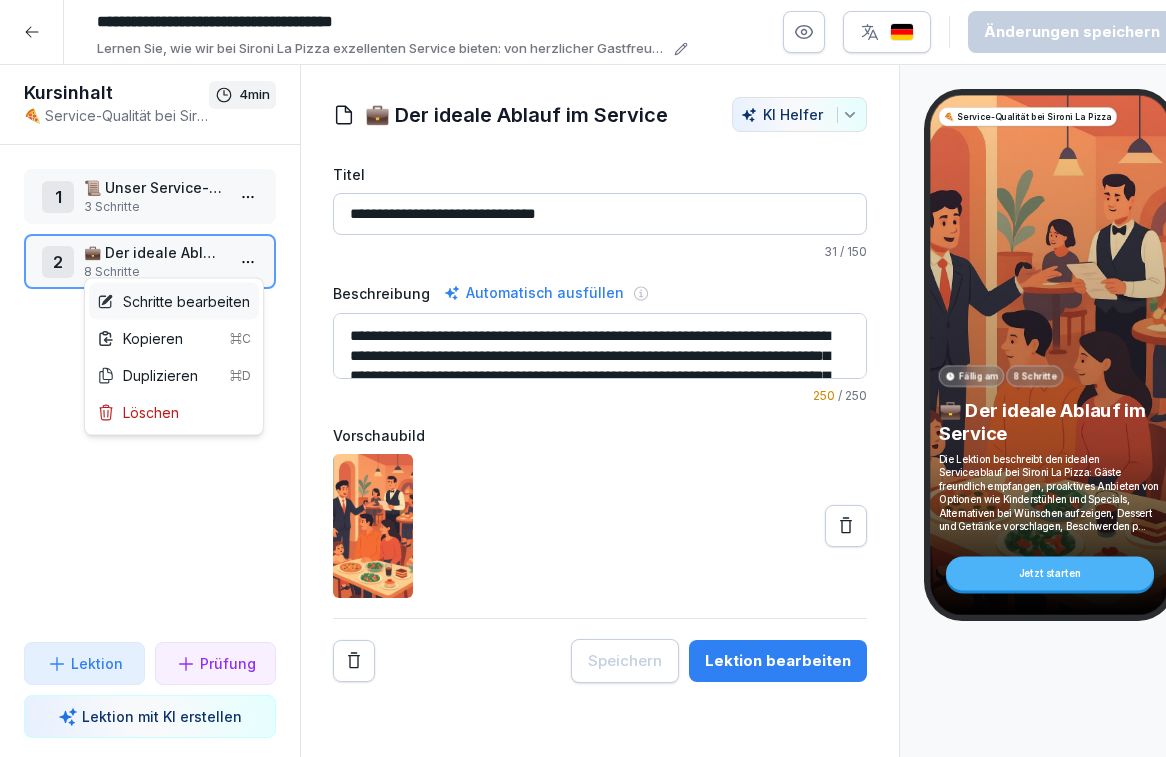 click on "Schritte bearbeiten" at bounding box center [173, 301] 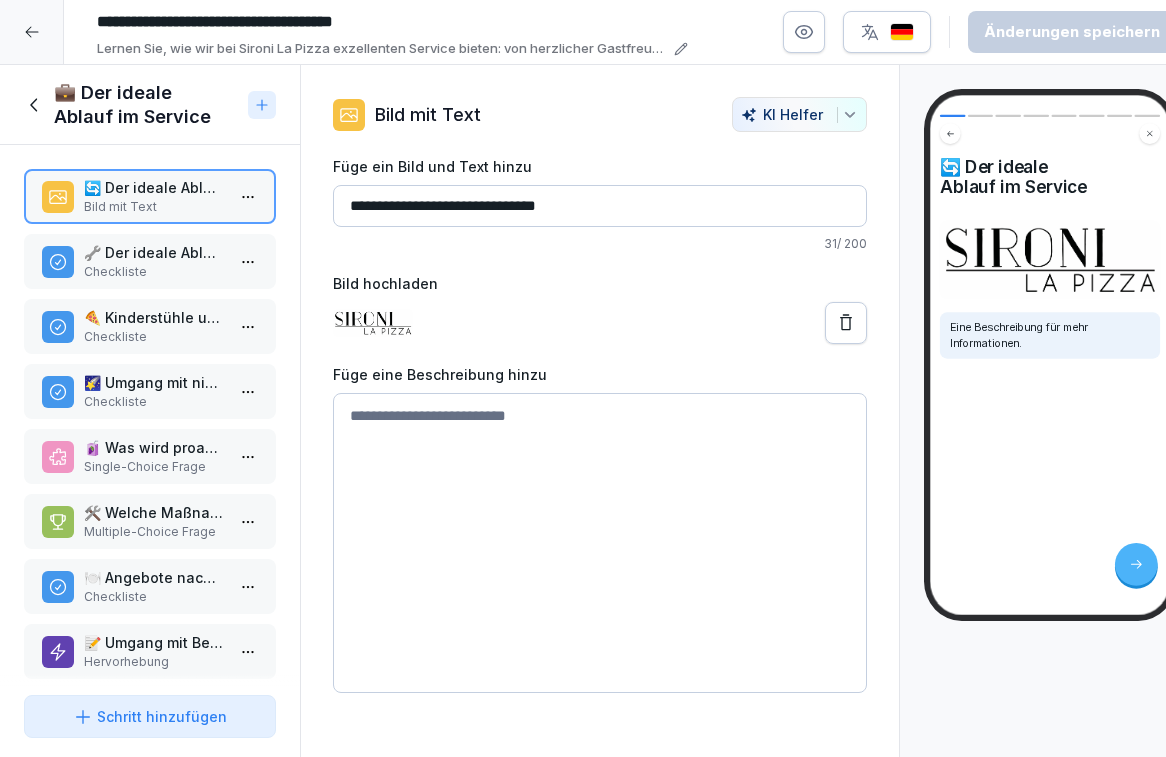 click on "🍕 Kinderstühle und Babypizzen" at bounding box center [154, 317] 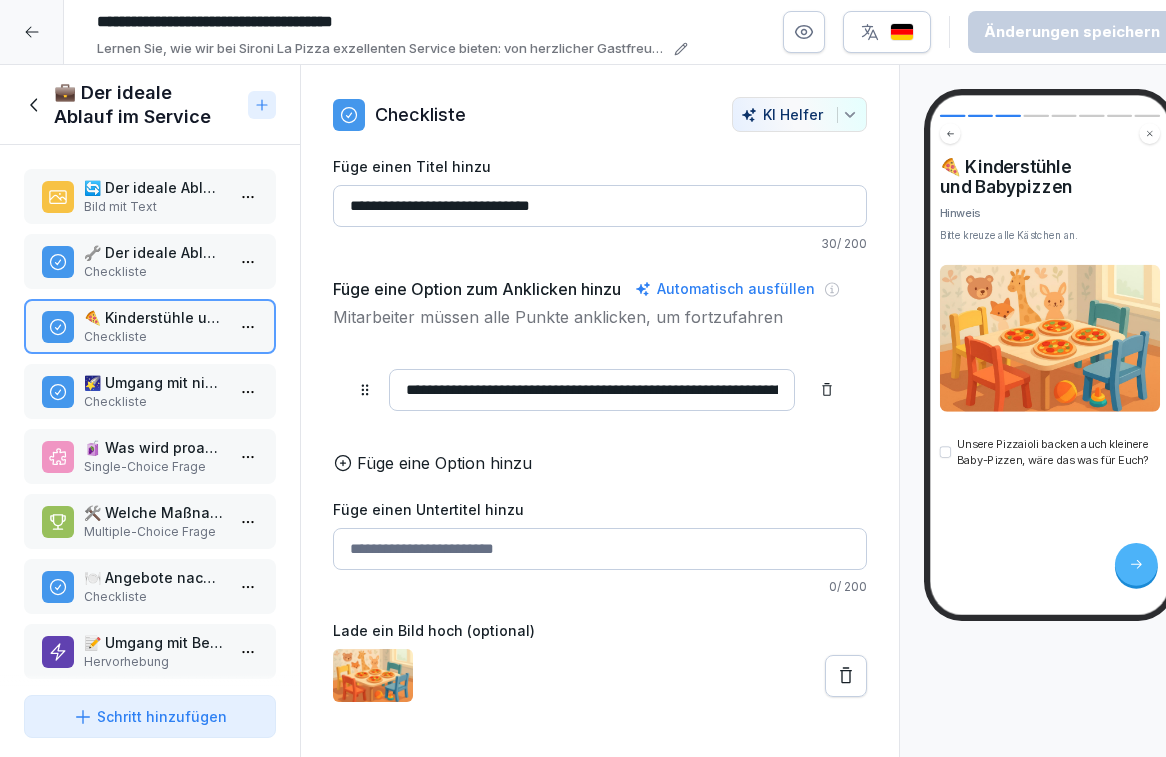 click on "Checkliste" at bounding box center [154, 272] 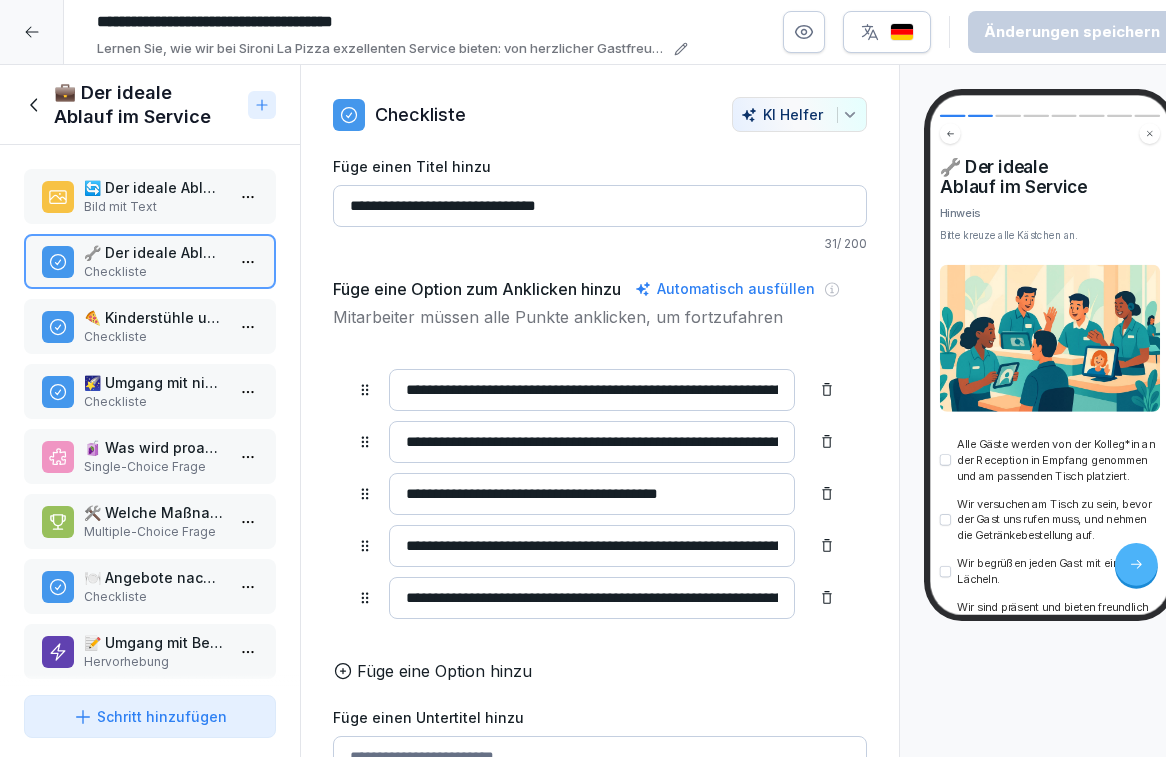 click on "🌠 Umgang mit nicht erfüllbaren Wünschen" at bounding box center (154, 382) 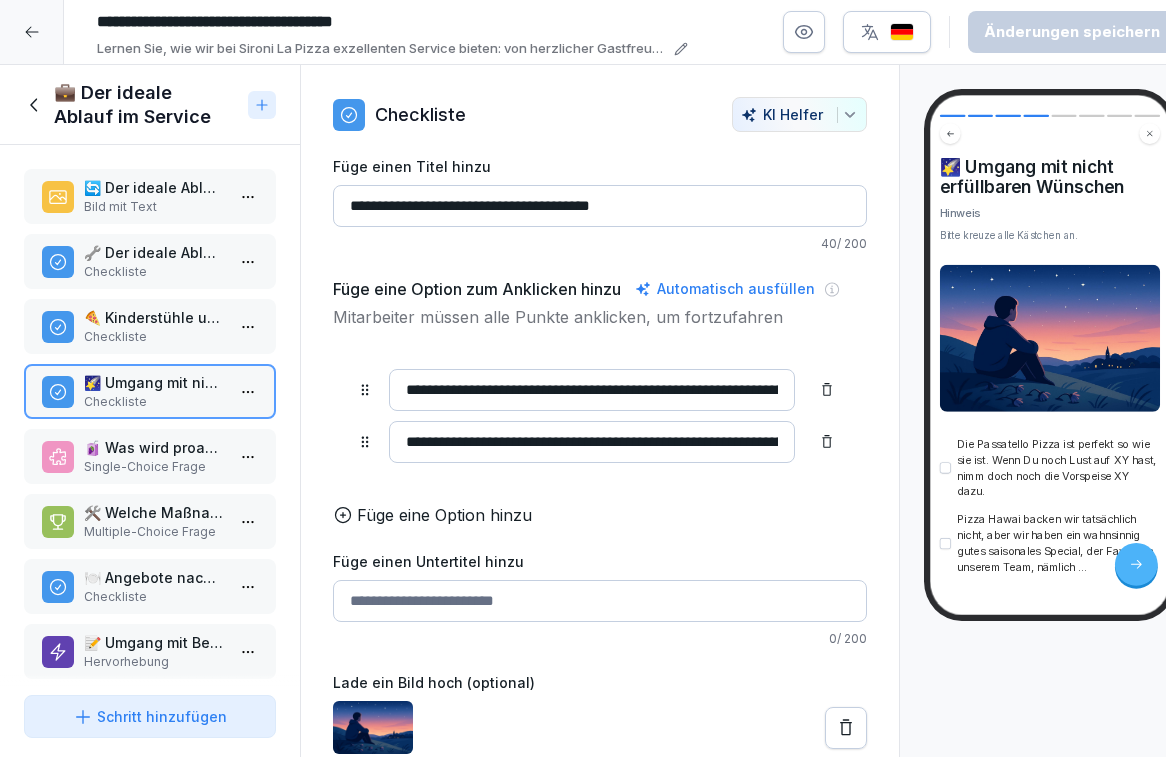 click on "🧃 Was wird proaktiv angeboten, wenn kleine Kinder am Tisch sind?" at bounding box center [154, 447] 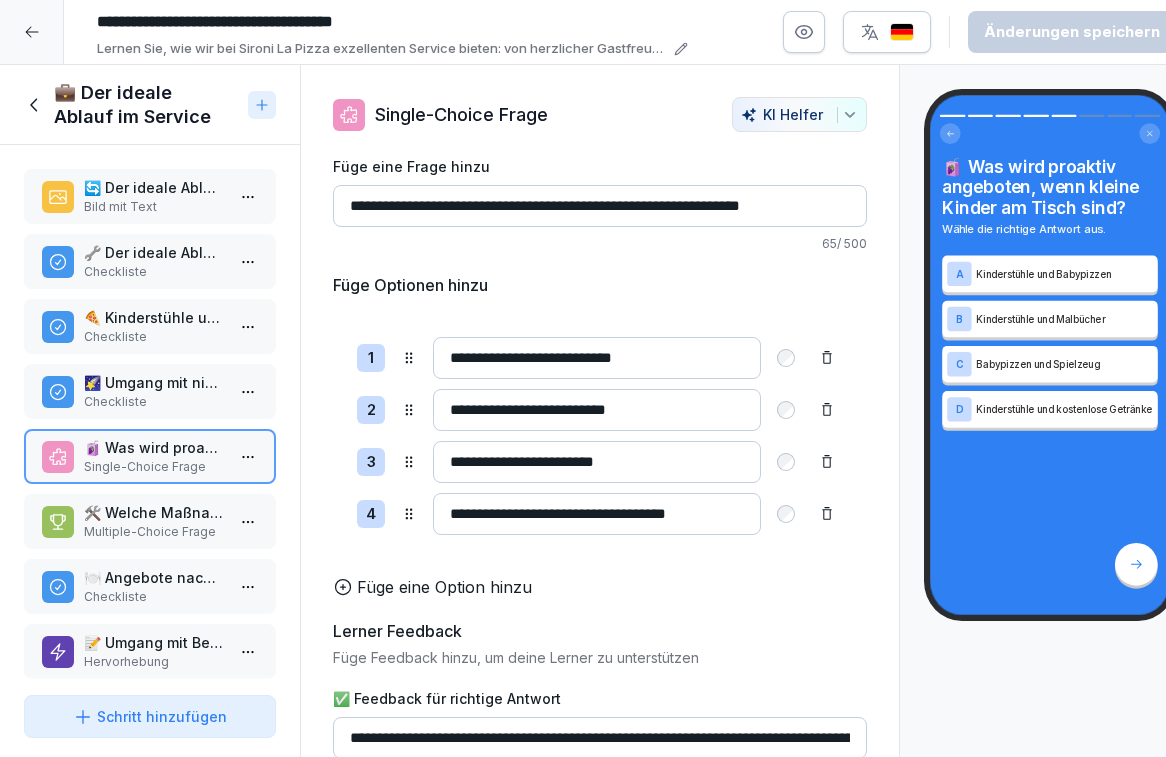 click on "🛠️ Welche Maßnahmen gehören zum idealen Ablauf im Service?" at bounding box center [154, 512] 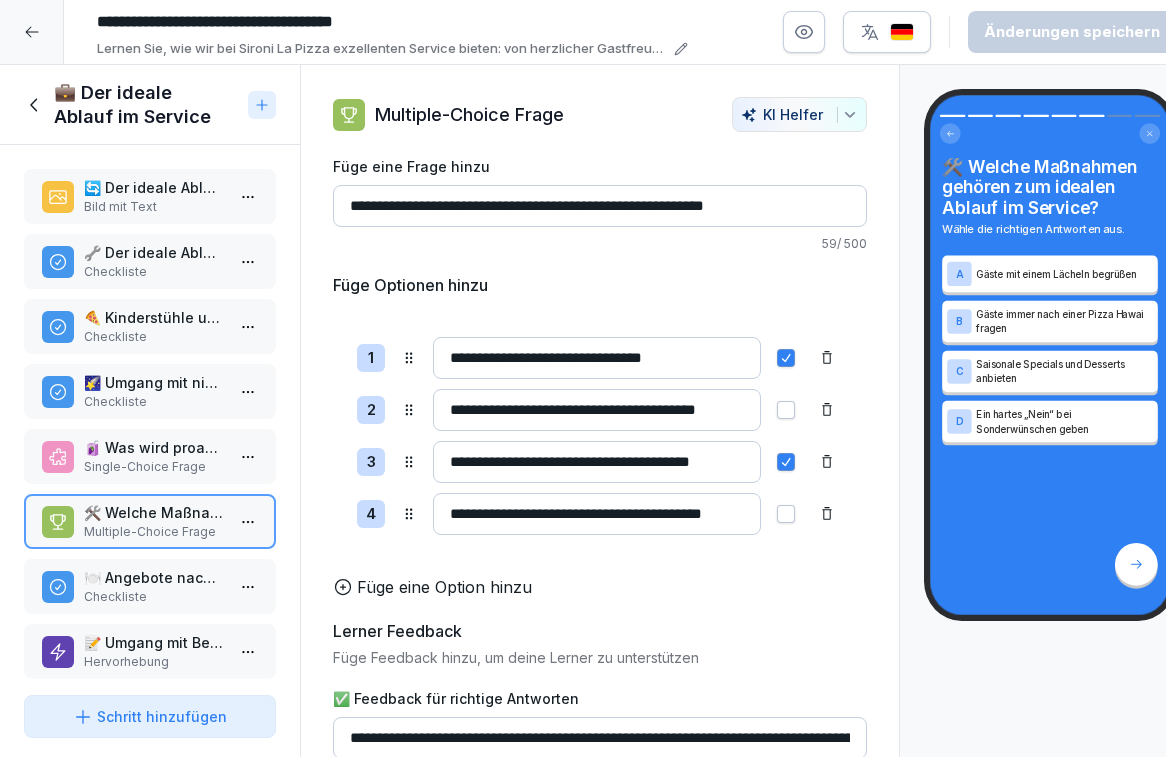 click on "Checkliste" at bounding box center (154, 597) 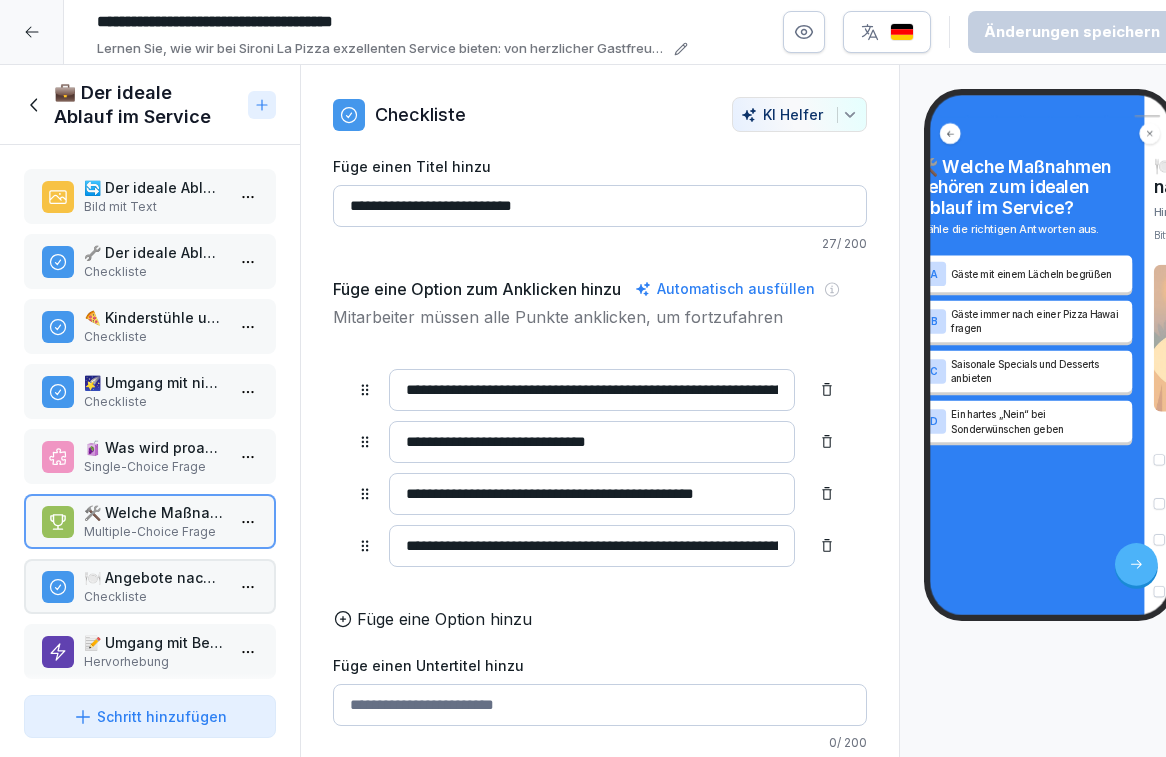 scroll, scrollTop: 8, scrollLeft: 0, axis: vertical 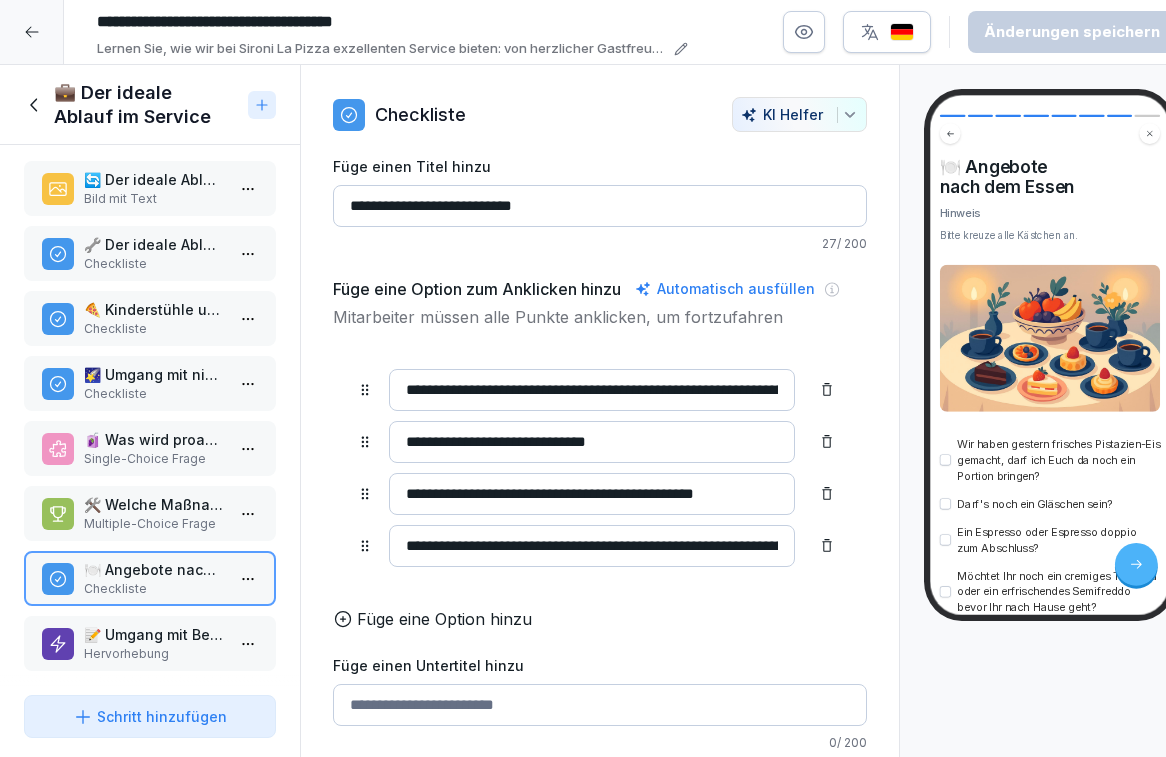 click on "📝 Umgang mit Beschwerden" at bounding box center [154, 634] 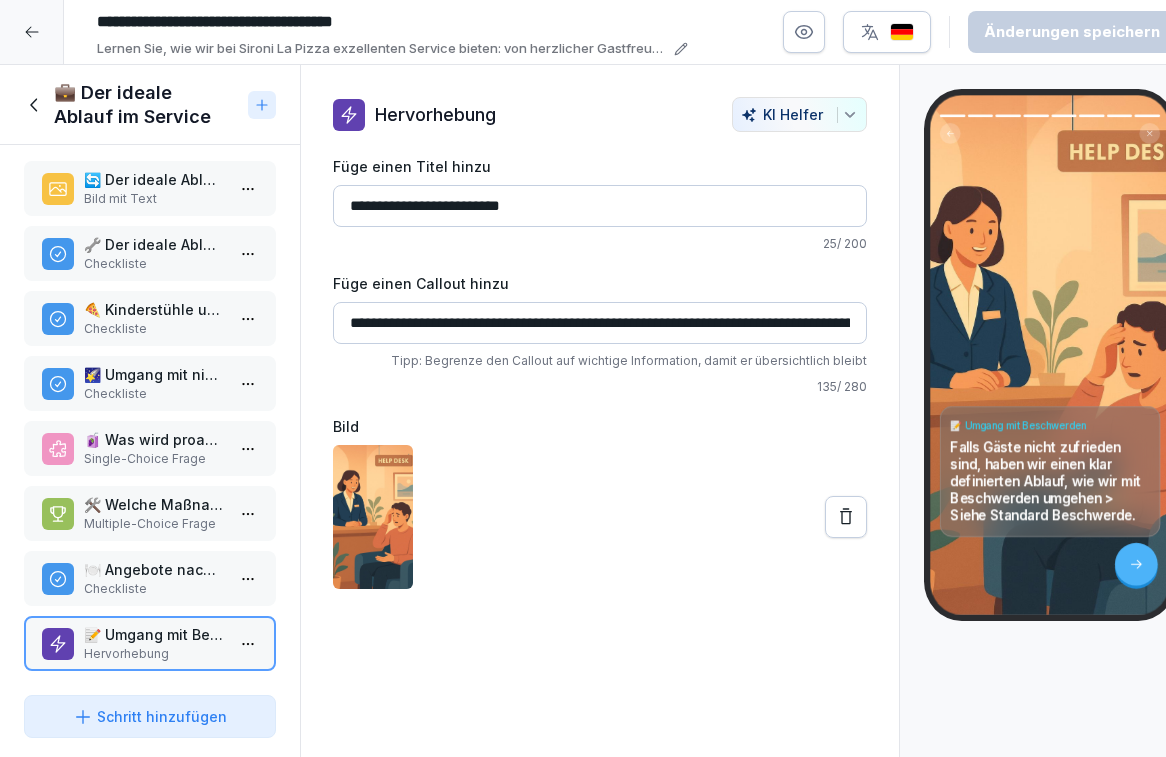 click 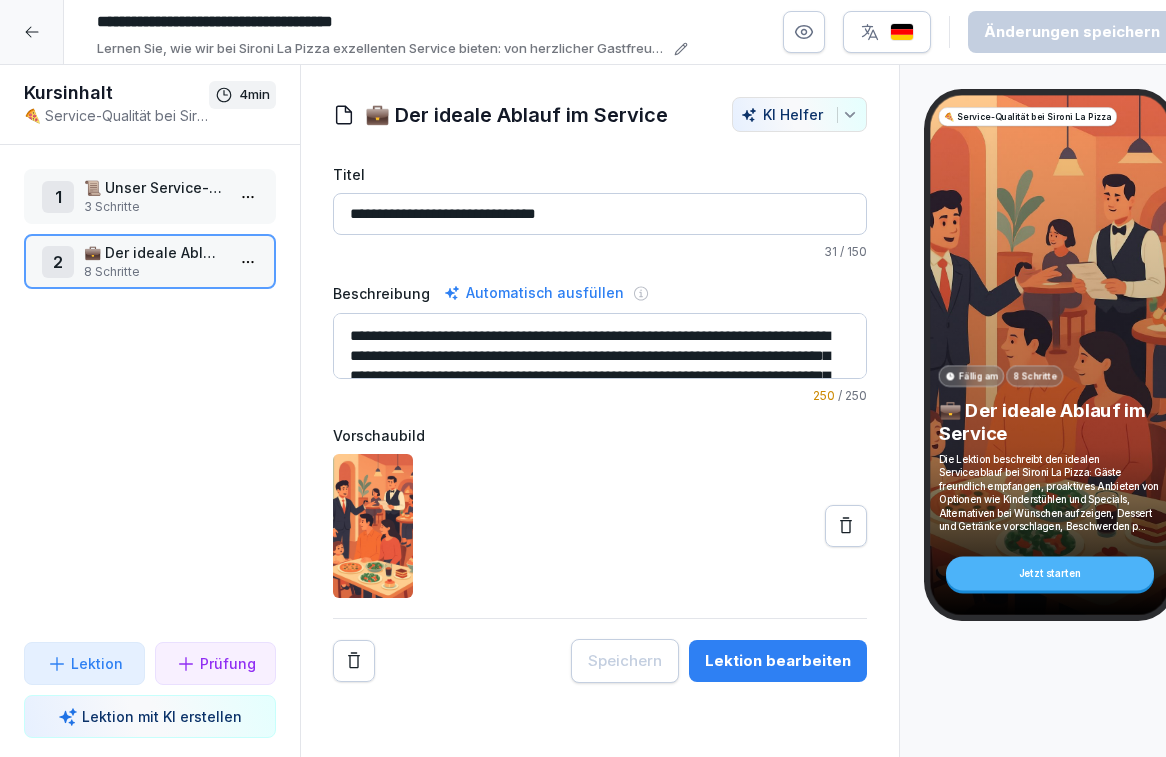 click on "**********" at bounding box center (583, 378) 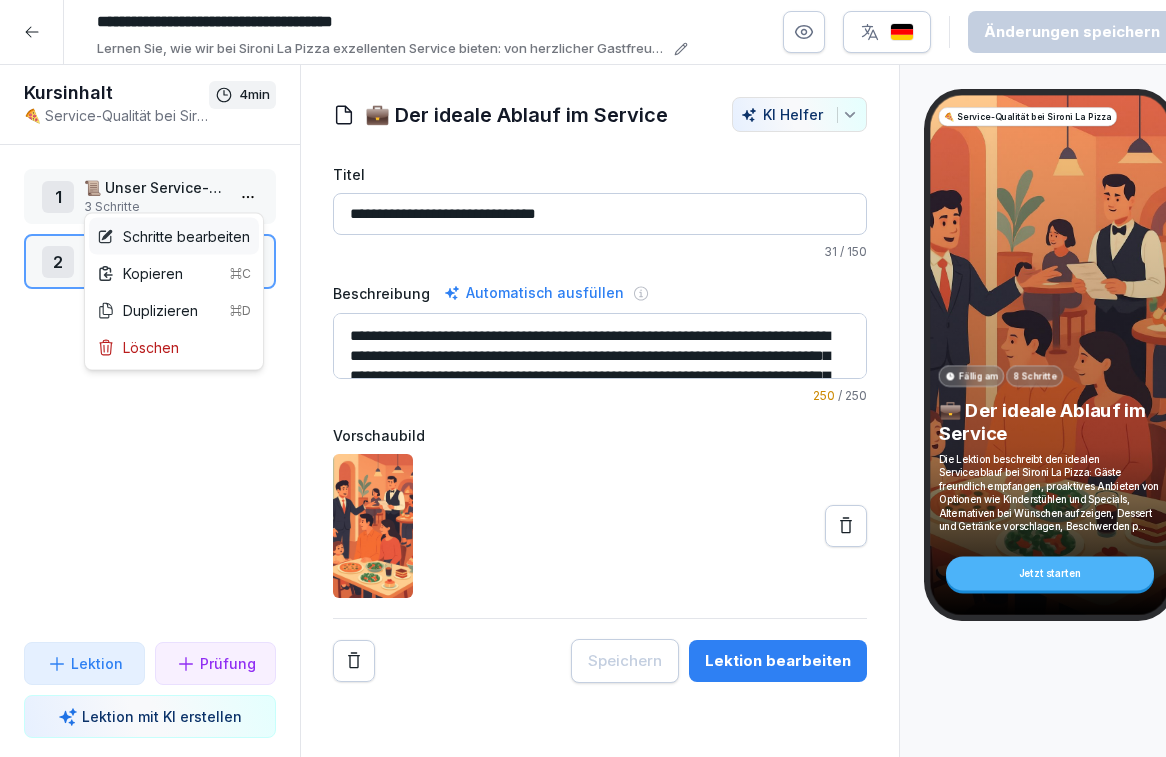 click on "Schritte bearbeiten" at bounding box center [174, 236] 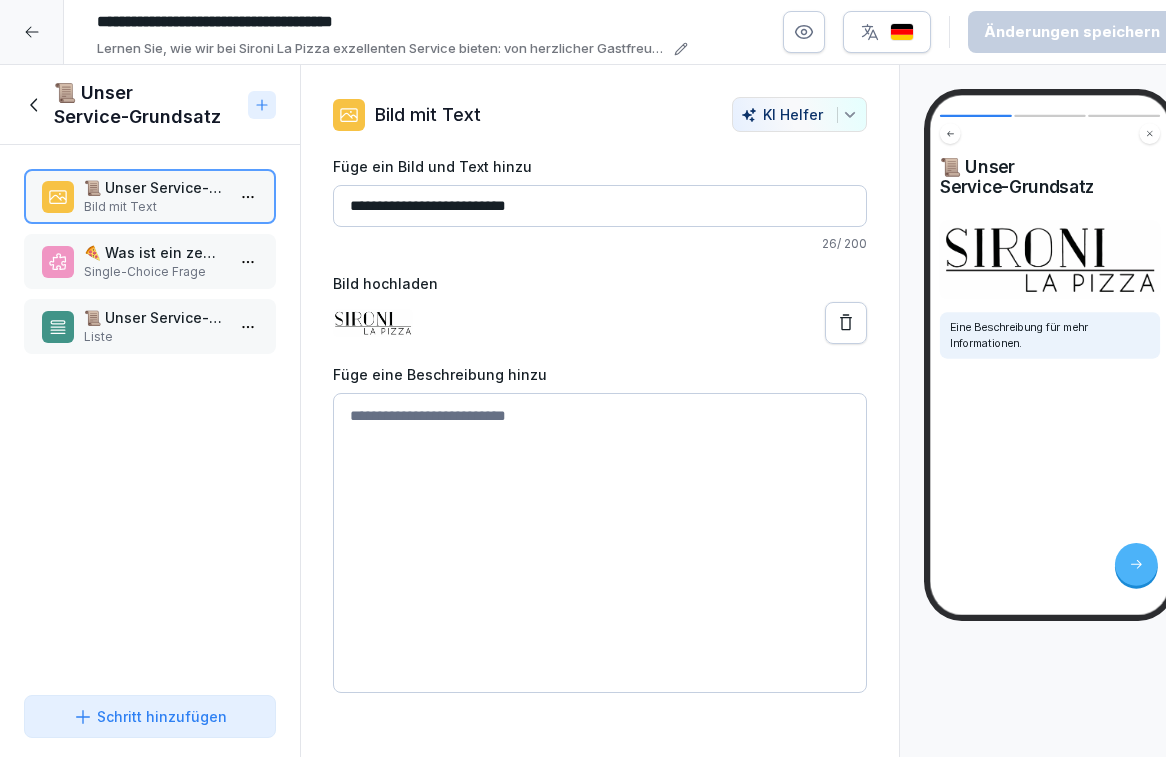 click on "📜 Unser Service-Grundsatz" at bounding box center (154, 187) 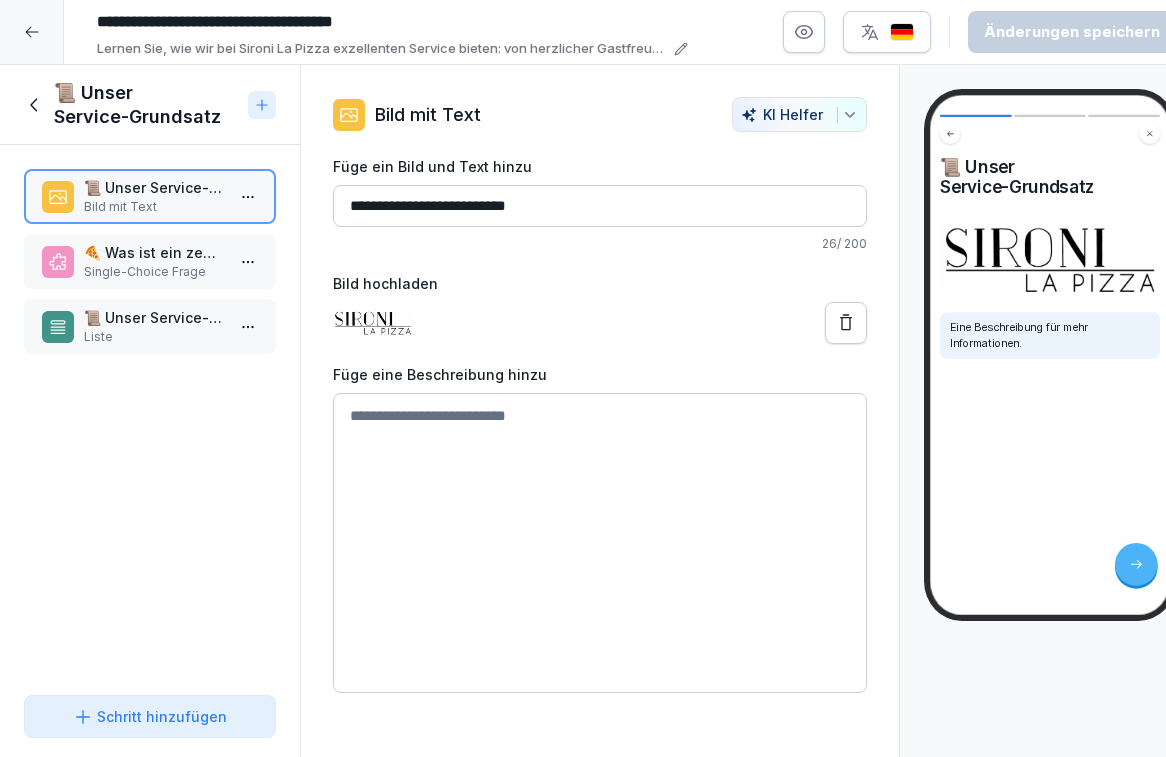 click on "🍕 Was ist ein zentraler Grundsatz des Service bei 'Sironi La Pizza'?" at bounding box center (154, 252) 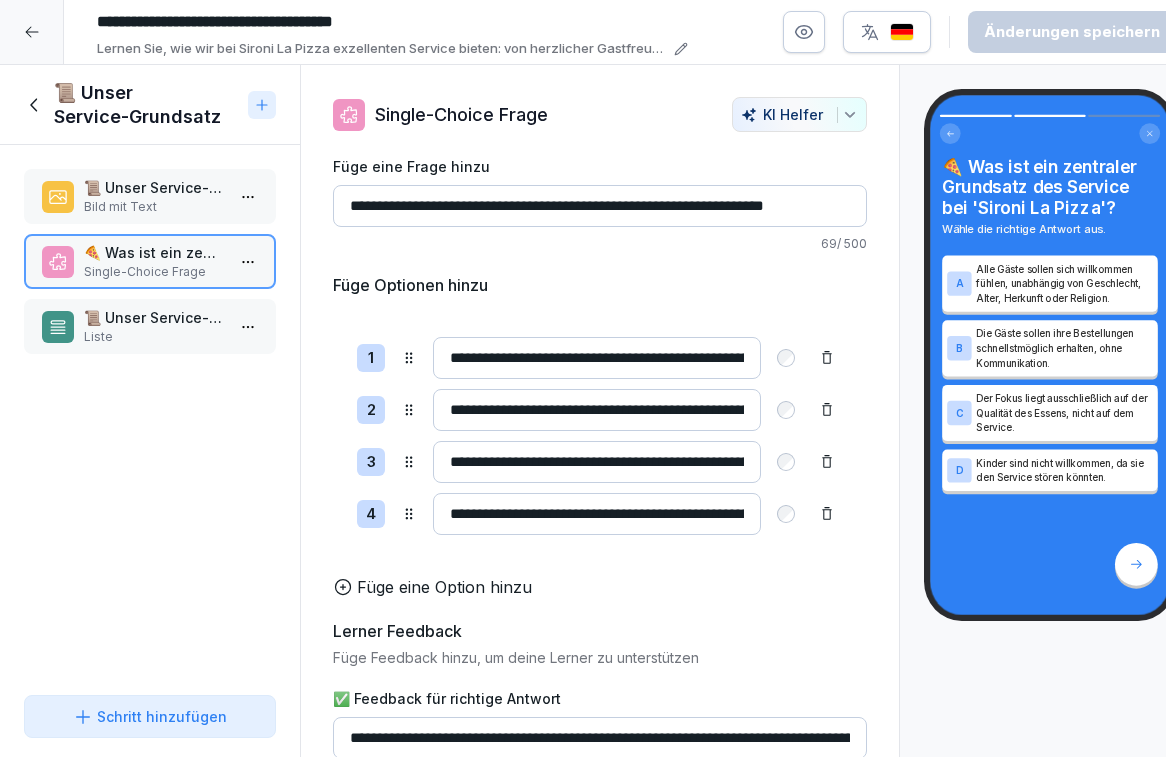click on "📜 Unser Service-Grundsatz" at bounding box center [154, 317] 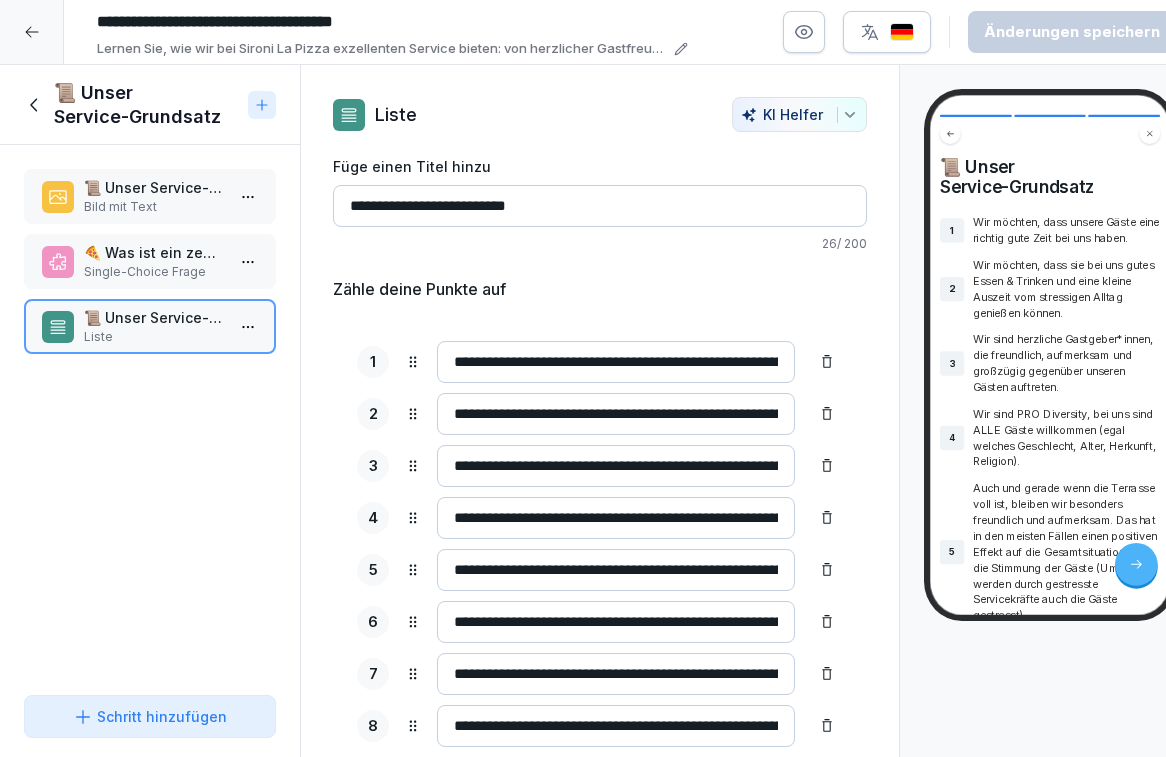 click 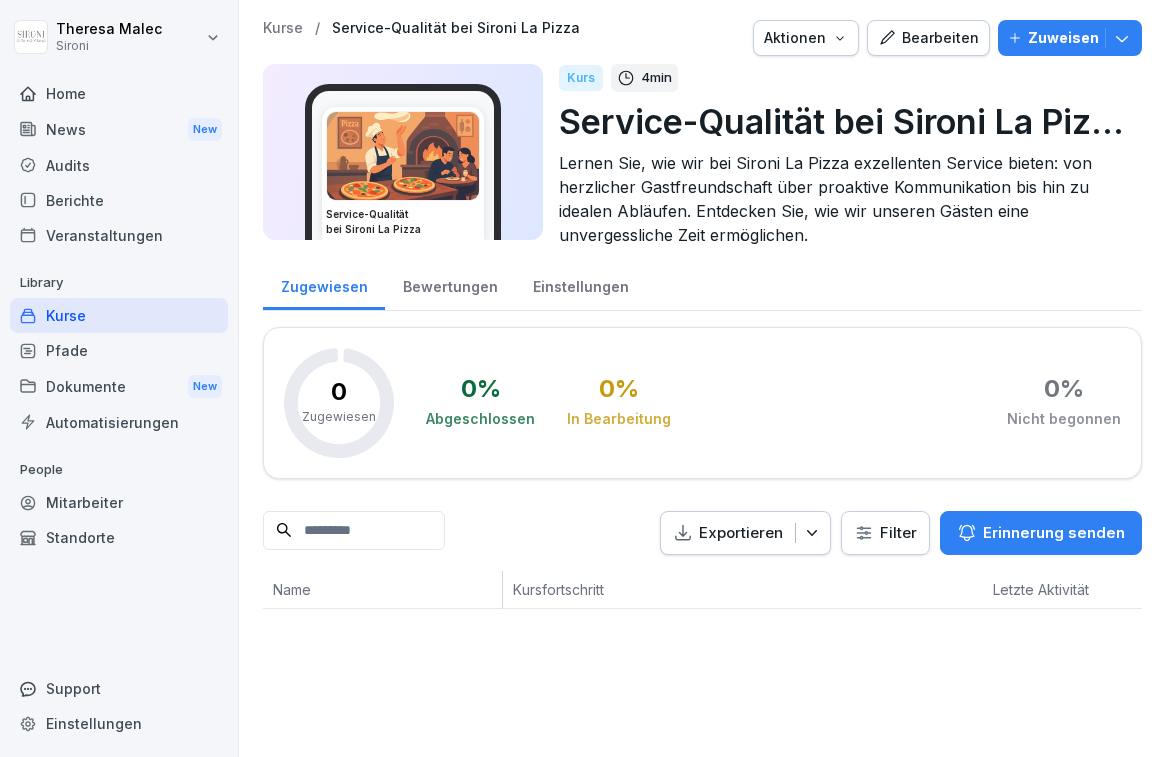 click on "Kurse" at bounding box center (119, 315) 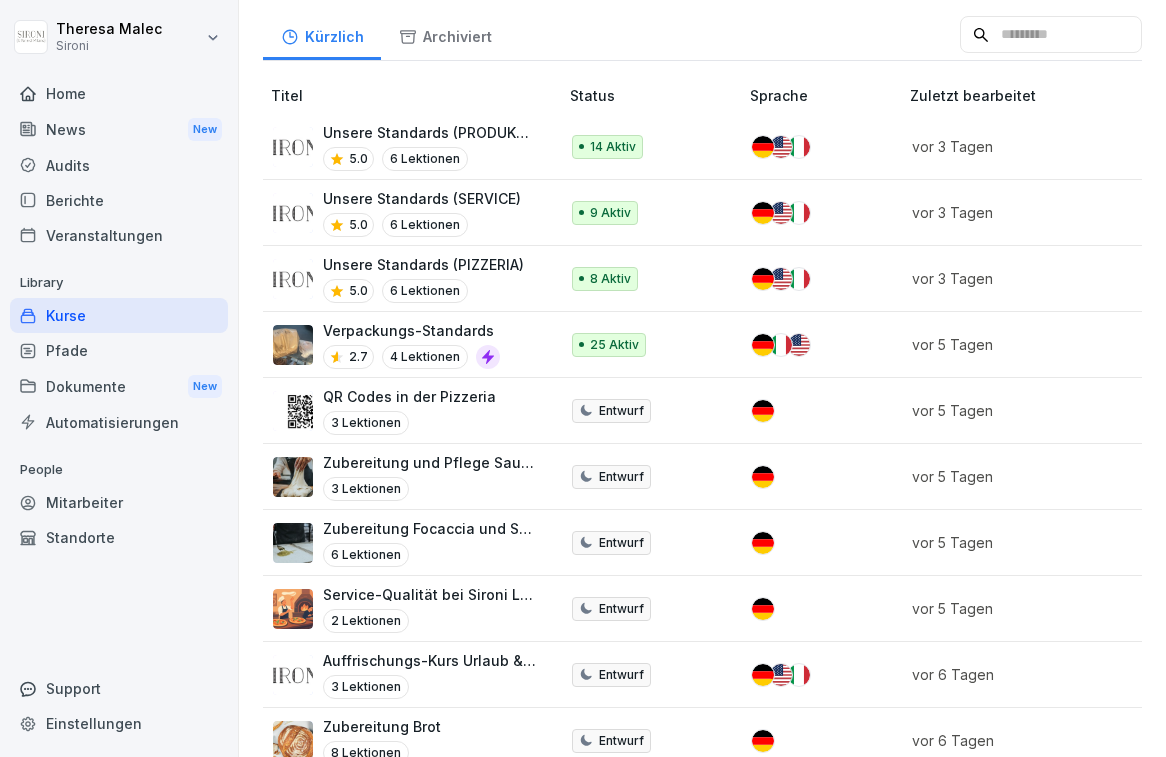 scroll, scrollTop: 948, scrollLeft: 0, axis: vertical 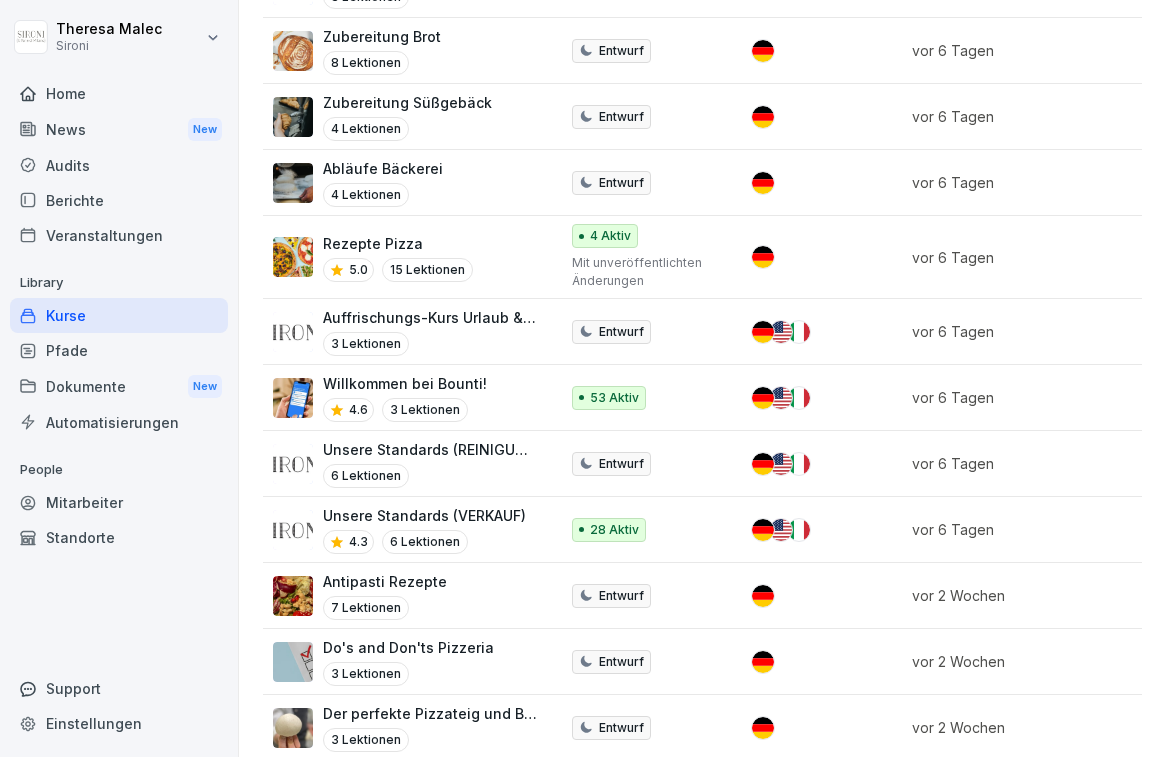 click on "Der perfekte Pizzateig und Boden" at bounding box center (430, 713) 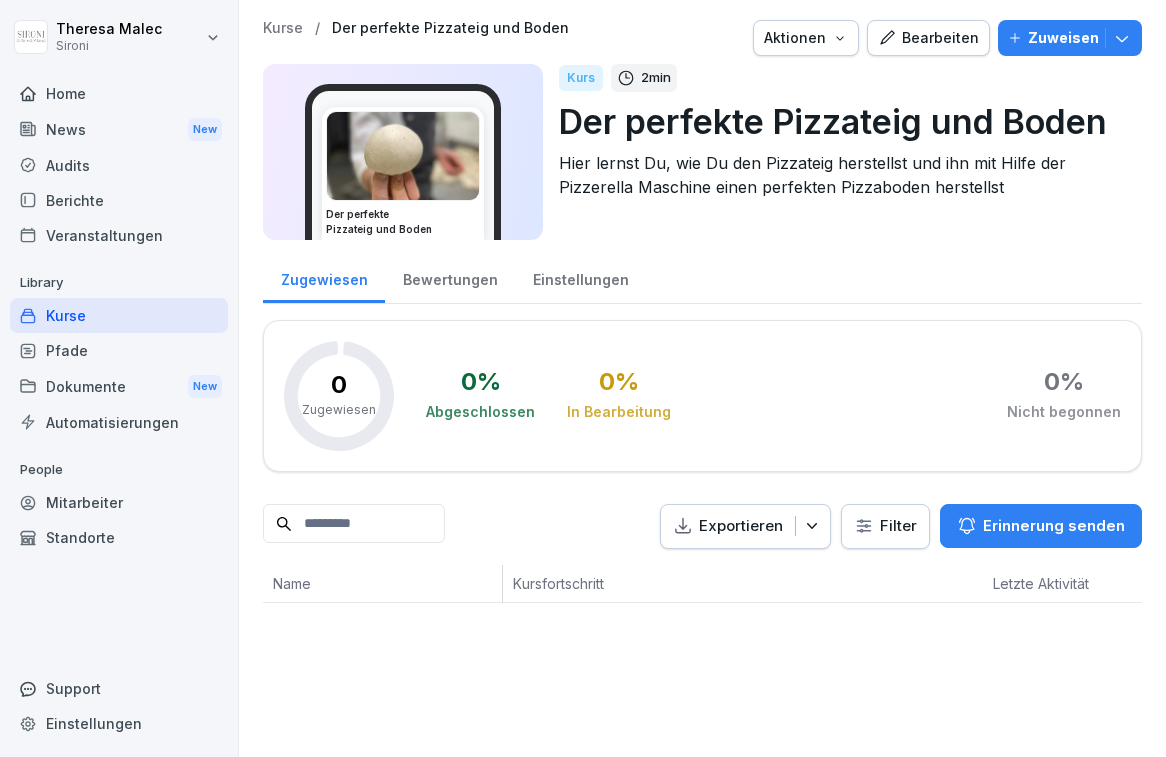 scroll, scrollTop: 0, scrollLeft: 0, axis: both 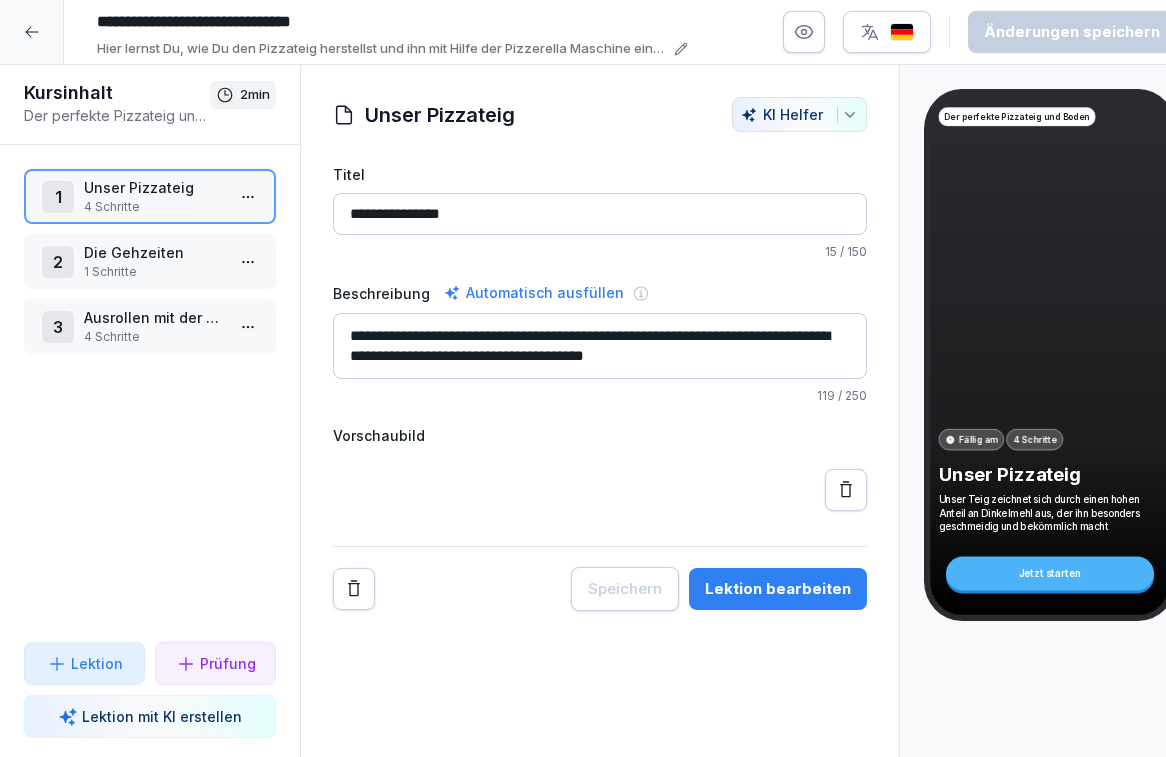 click at bounding box center [32, 32] 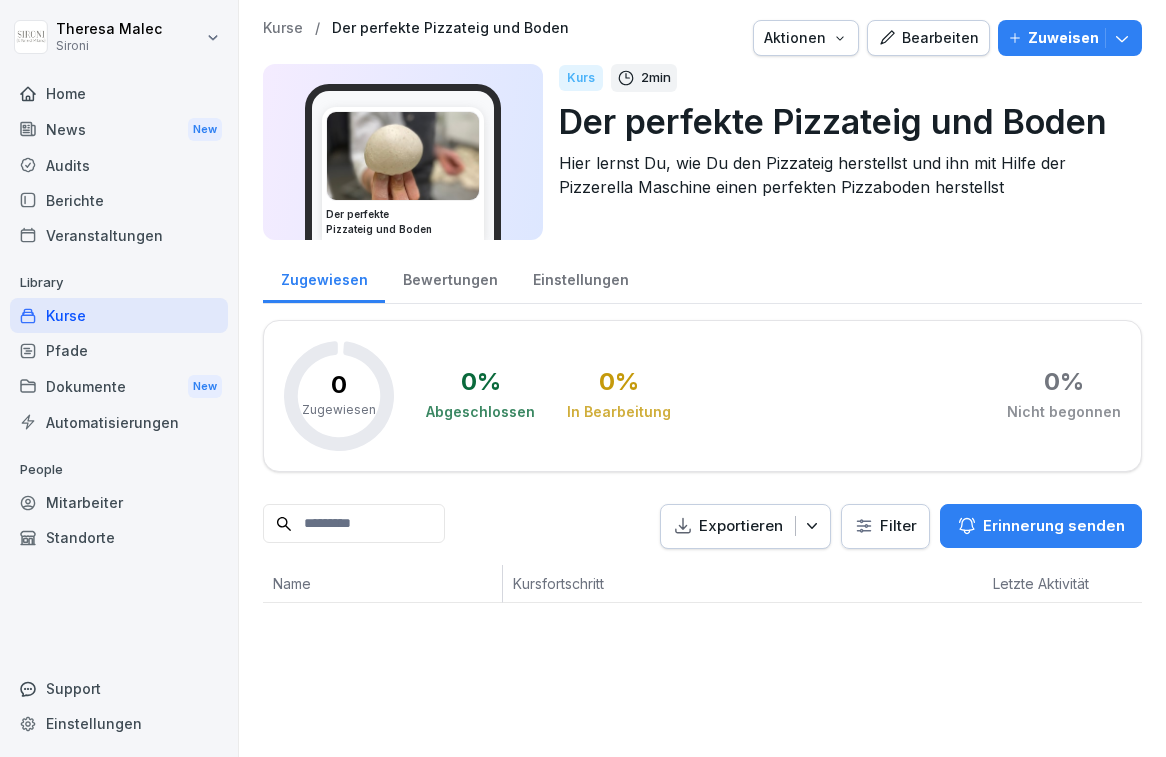 click on "Kurse" at bounding box center [119, 315] 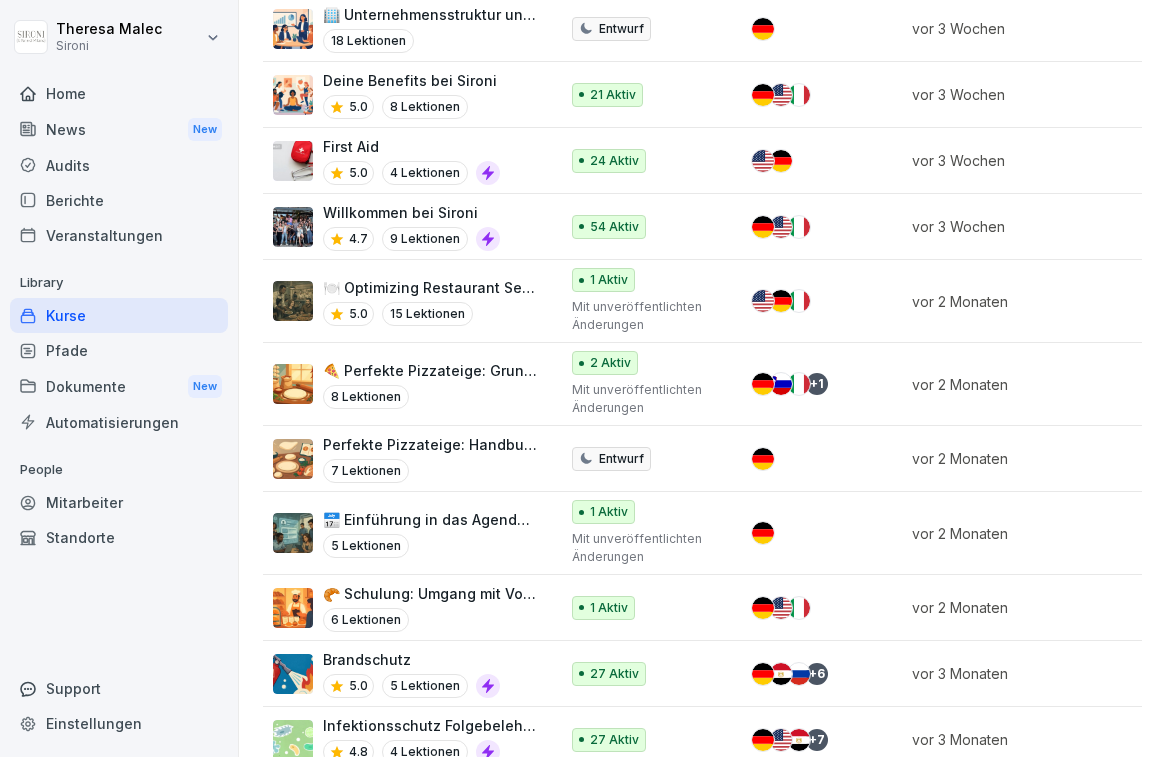 scroll, scrollTop: 1996, scrollLeft: 0, axis: vertical 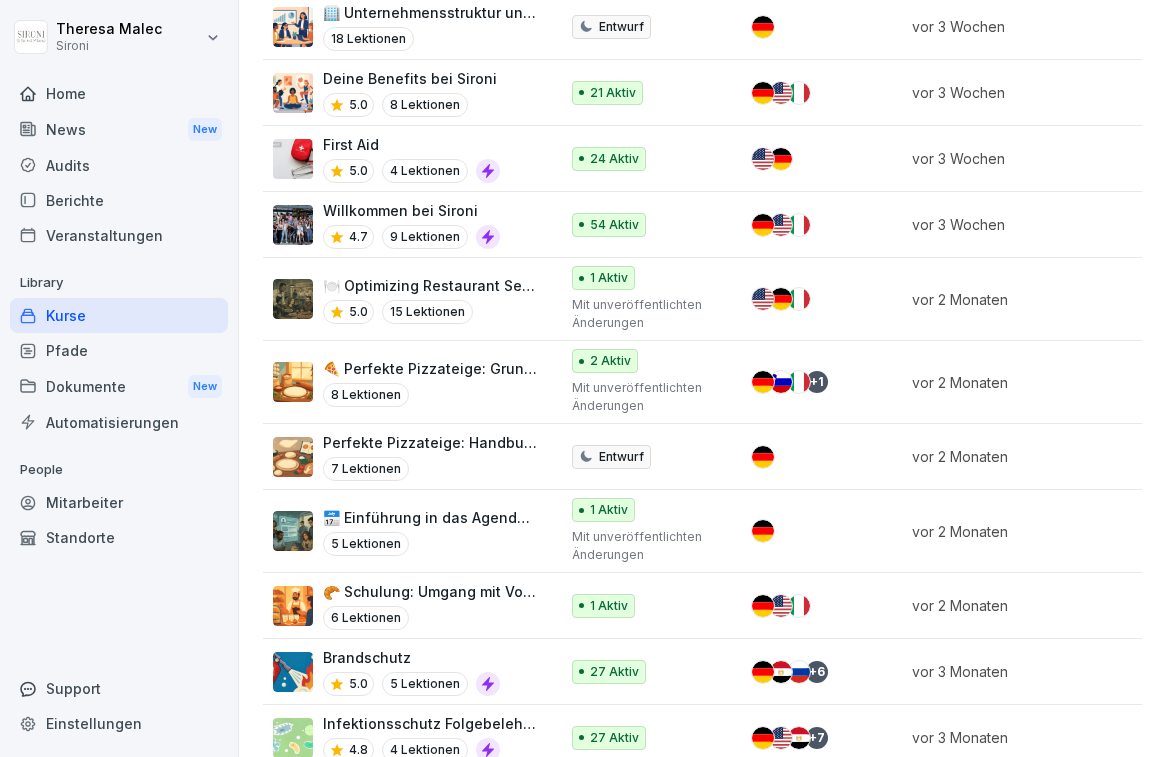 click on "🥐 Schulung: Umgang mit Vorbestellungen in der Bäckerei" at bounding box center [430, 591] 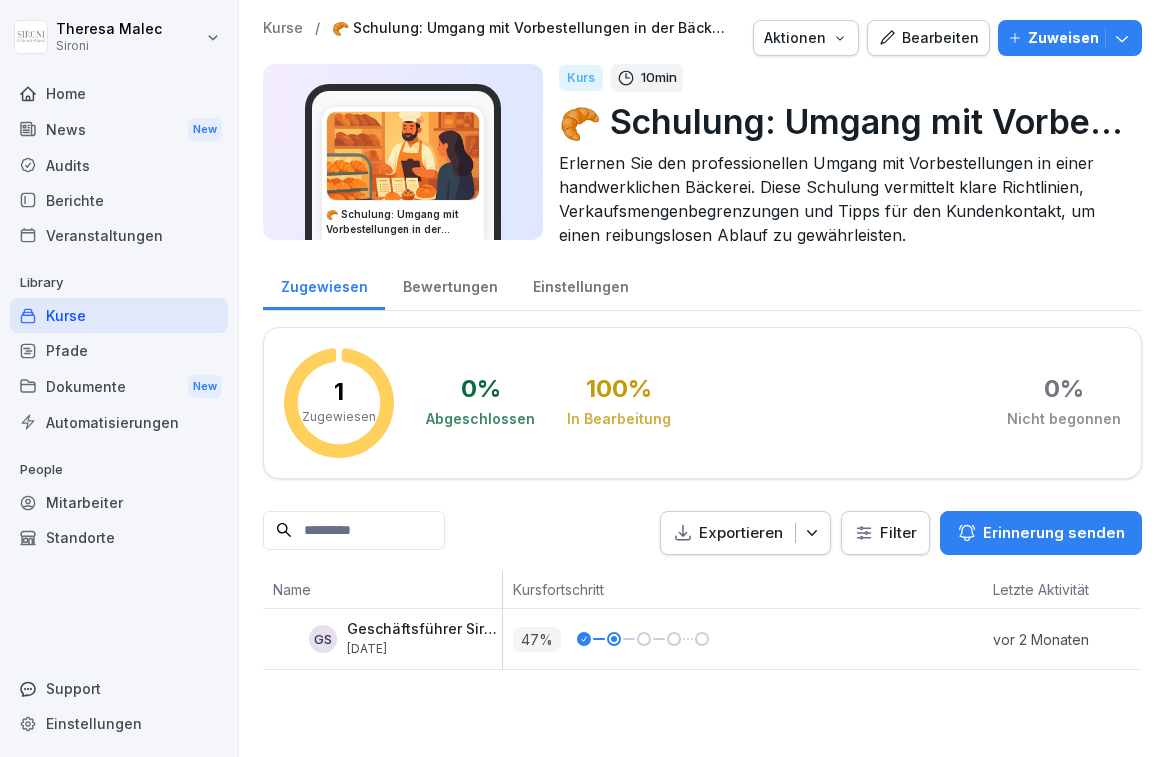 scroll, scrollTop: 0, scrollLeft: 0, axis: both 